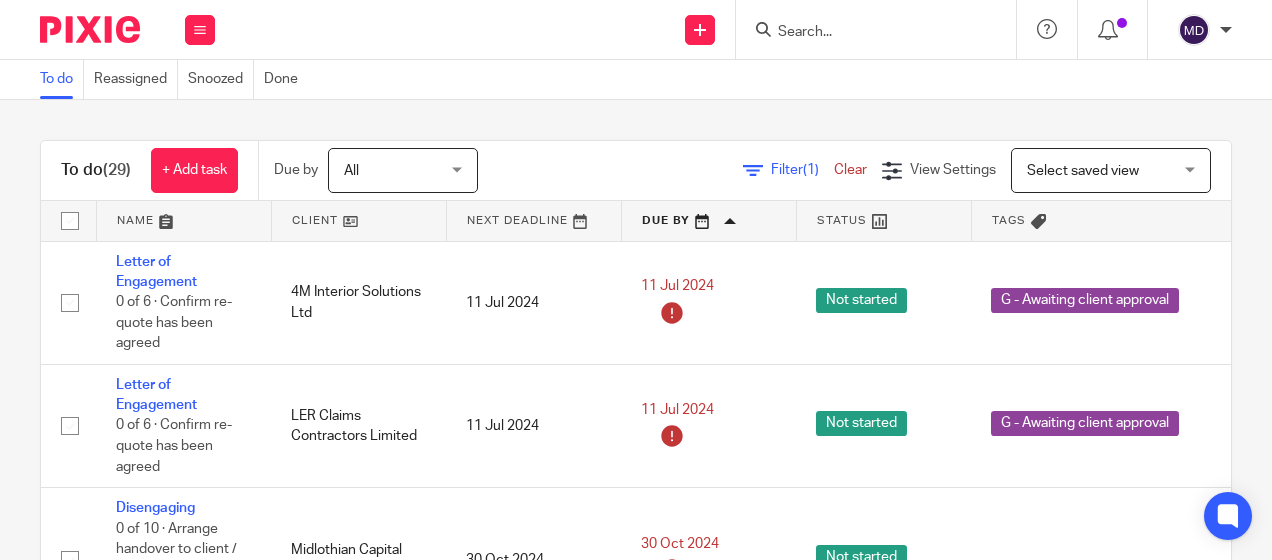 scroll, scrollTop: 0, scrollLeft: 0, axis: both 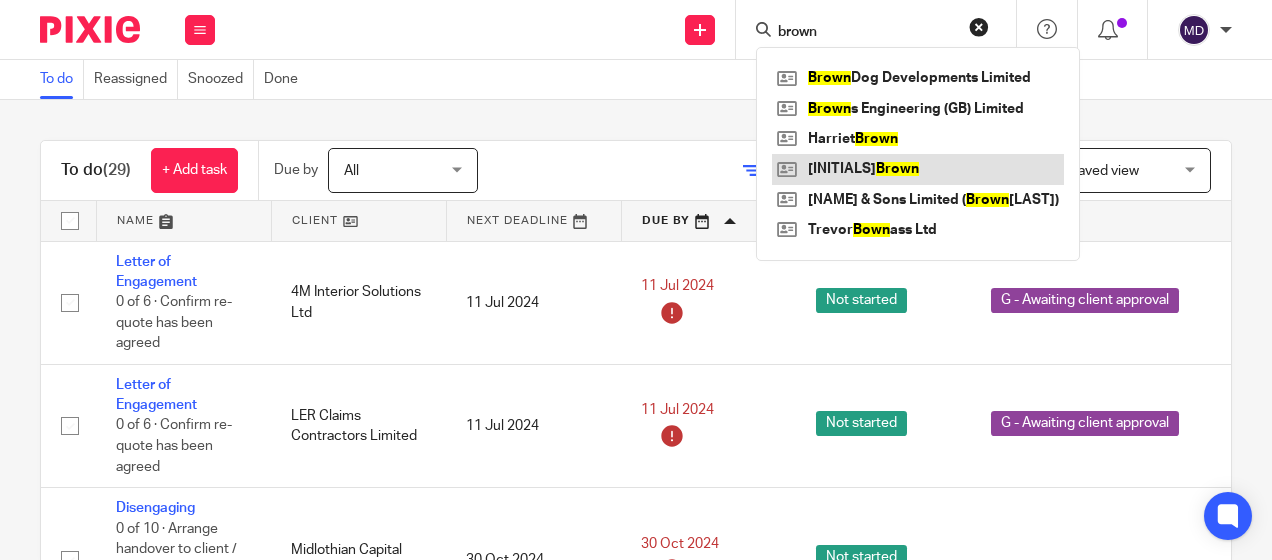 type on "brown" 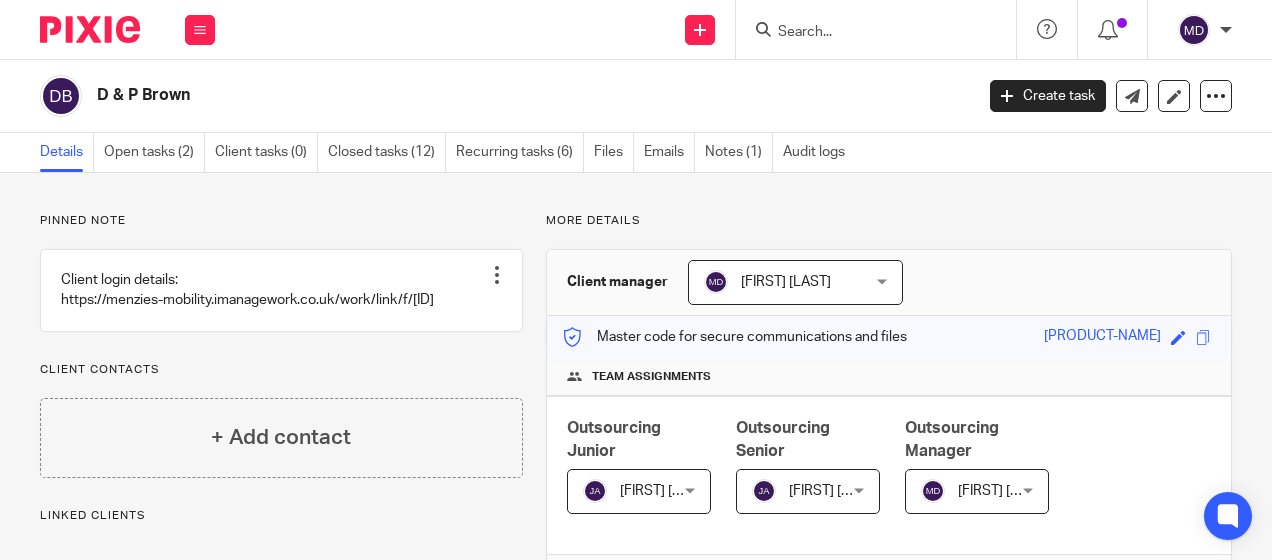 scroll, scrollTop: 0, scrollLeft: 0, axis: both 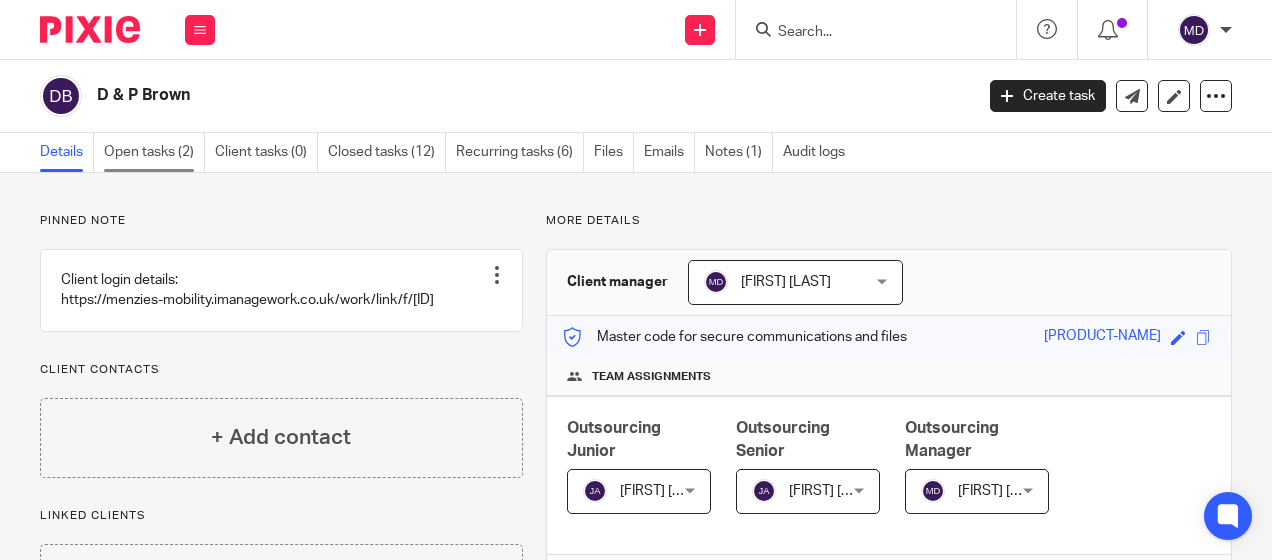 click on "Open tasks (2)" at bounding box center [154, 152] 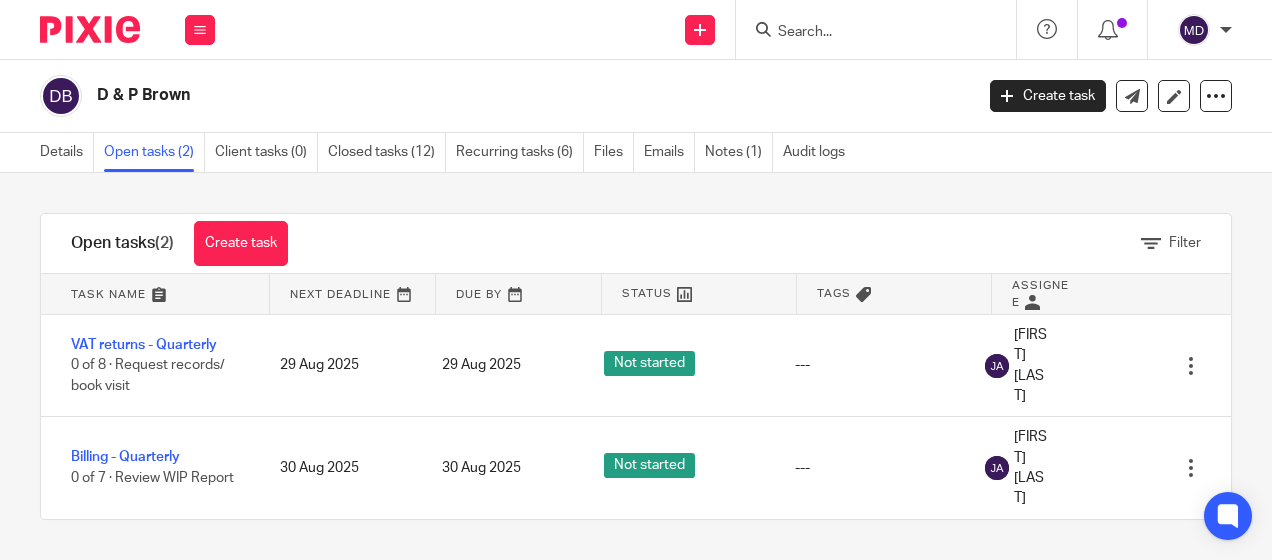 scroll, scrollTop: 0, scrollLeft: 0, axis: both 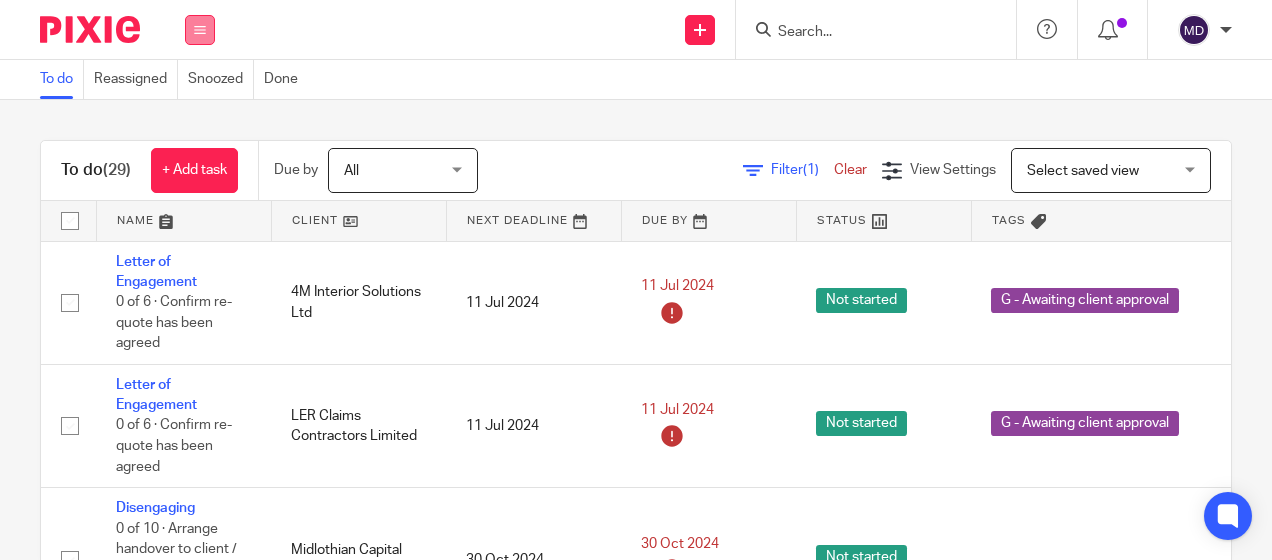 click at bounding box center [200, 30] 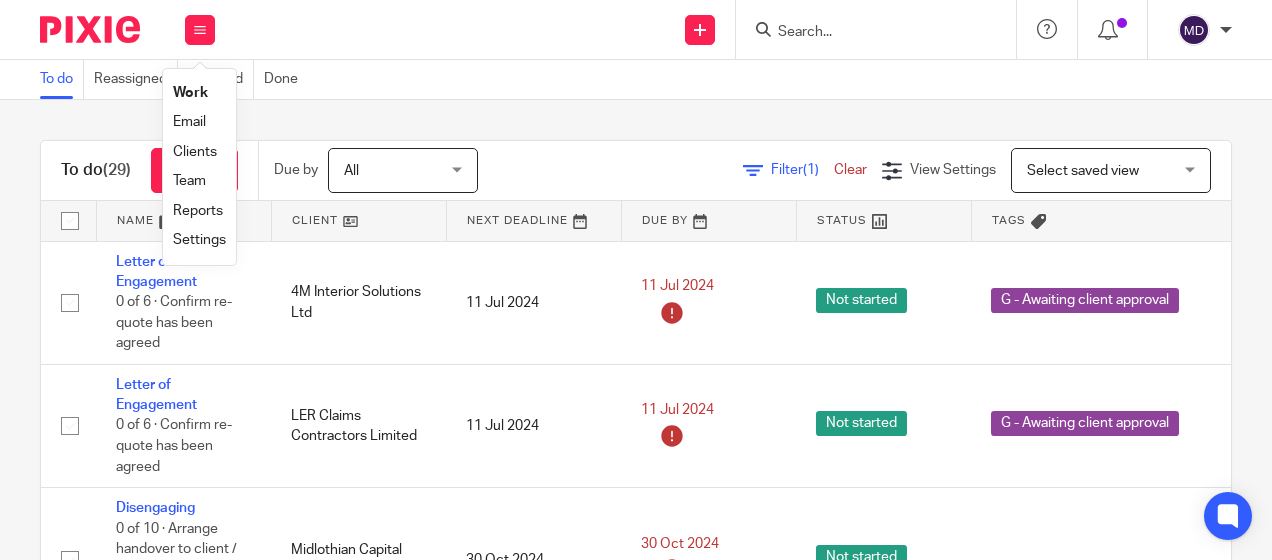 click on "Reports" at bounding box center [198, 211] 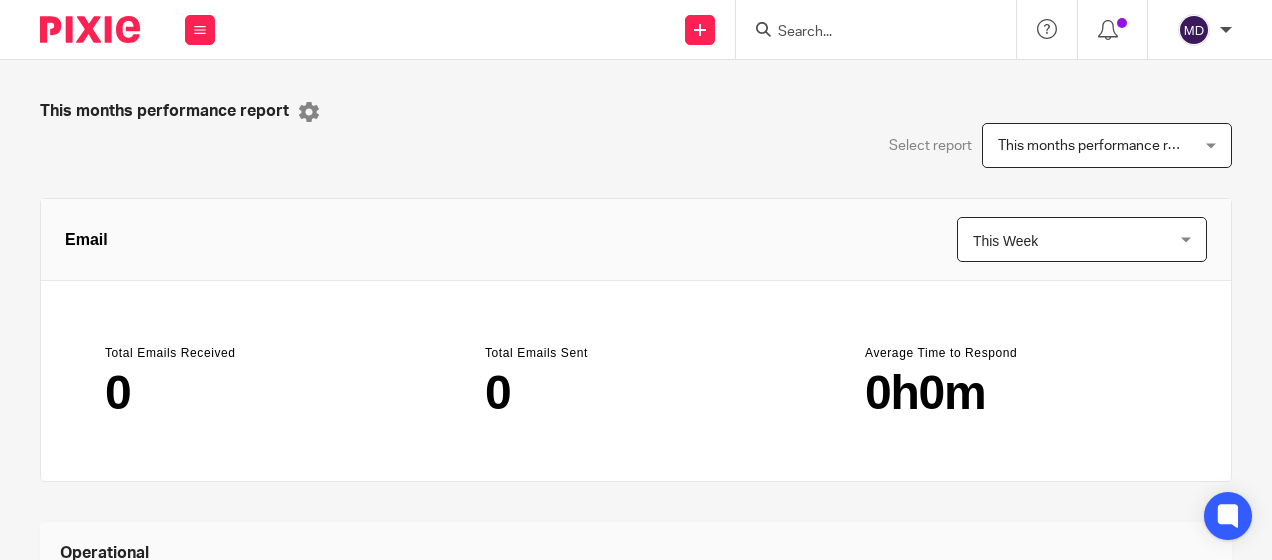 scroll, scrollTop: 0, scrollLeft: 0, axis: both 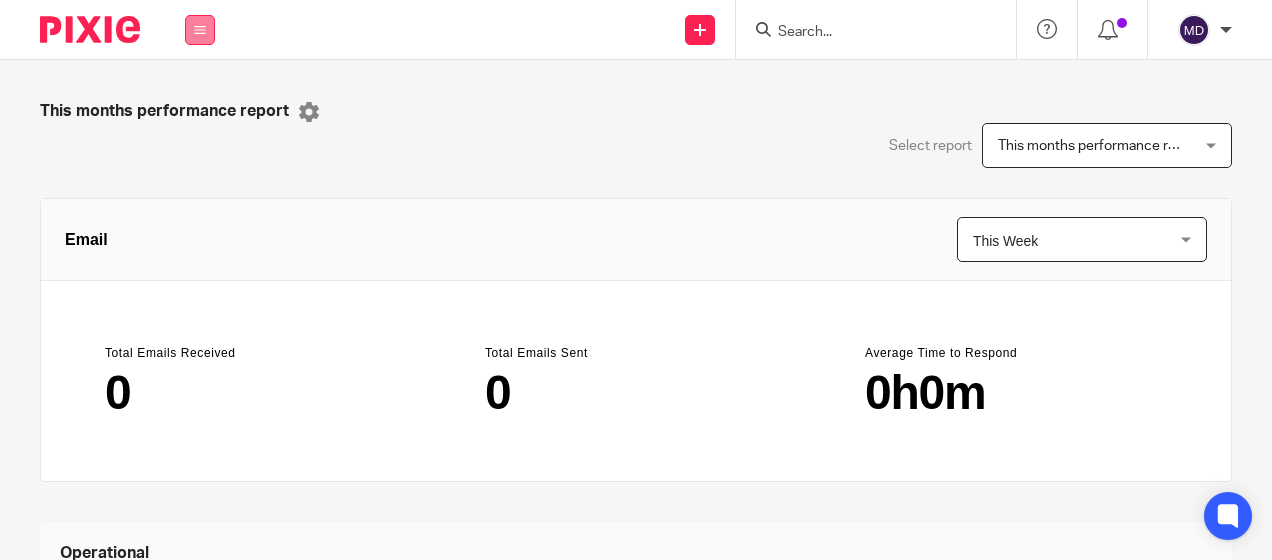 click at bounding box center [200, 30] 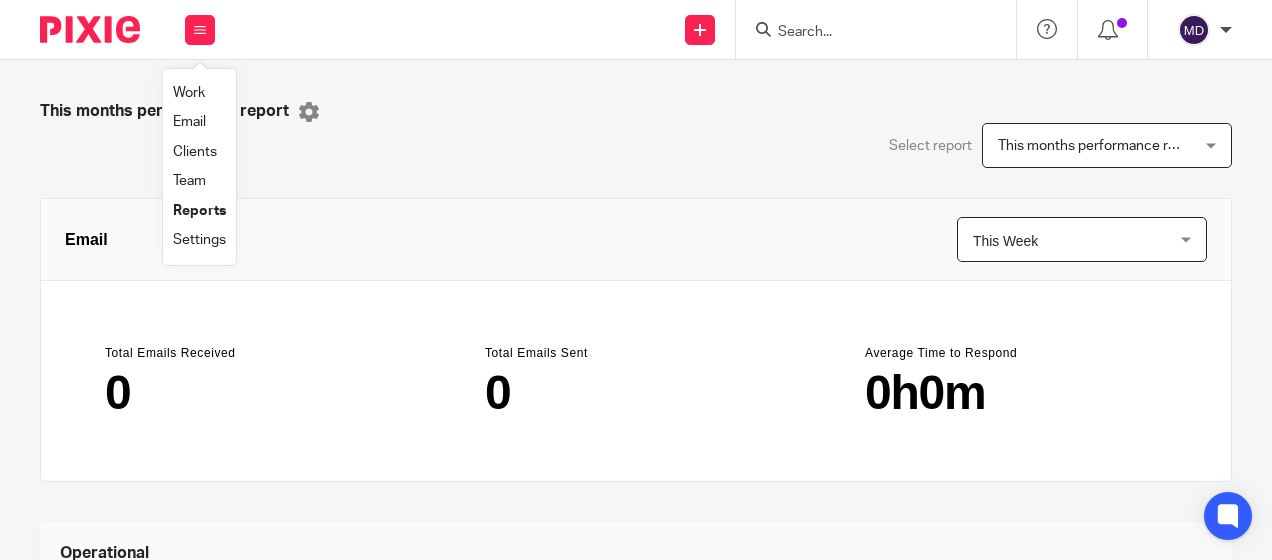 click on "Team" at bounding box center [189, 181] 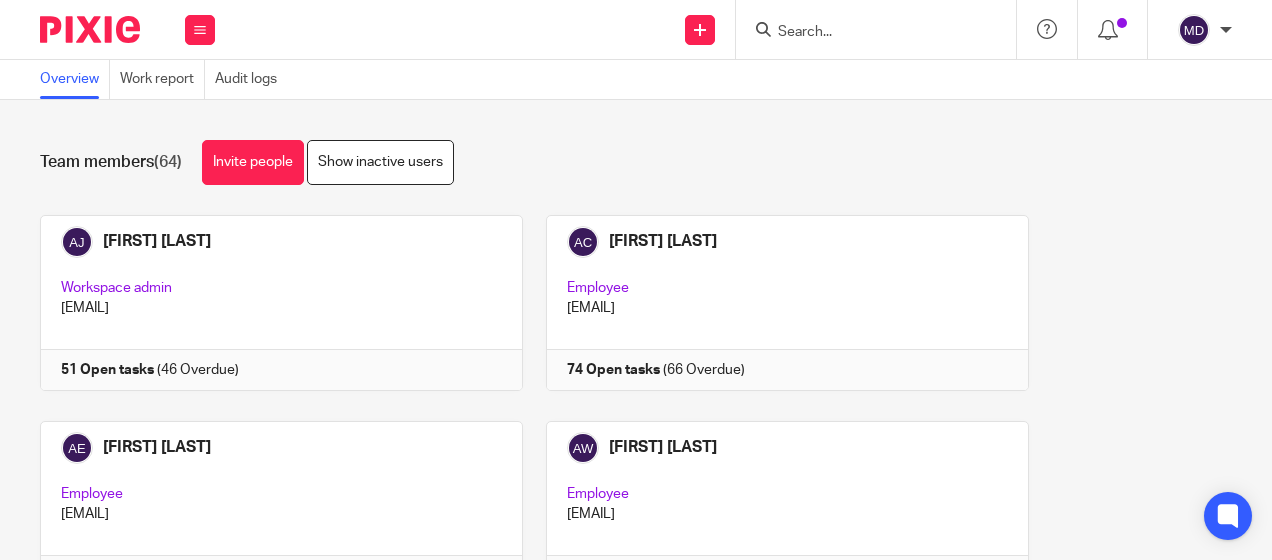 scroll, scrollTop: 0, scrollLeft: 0, axis: both 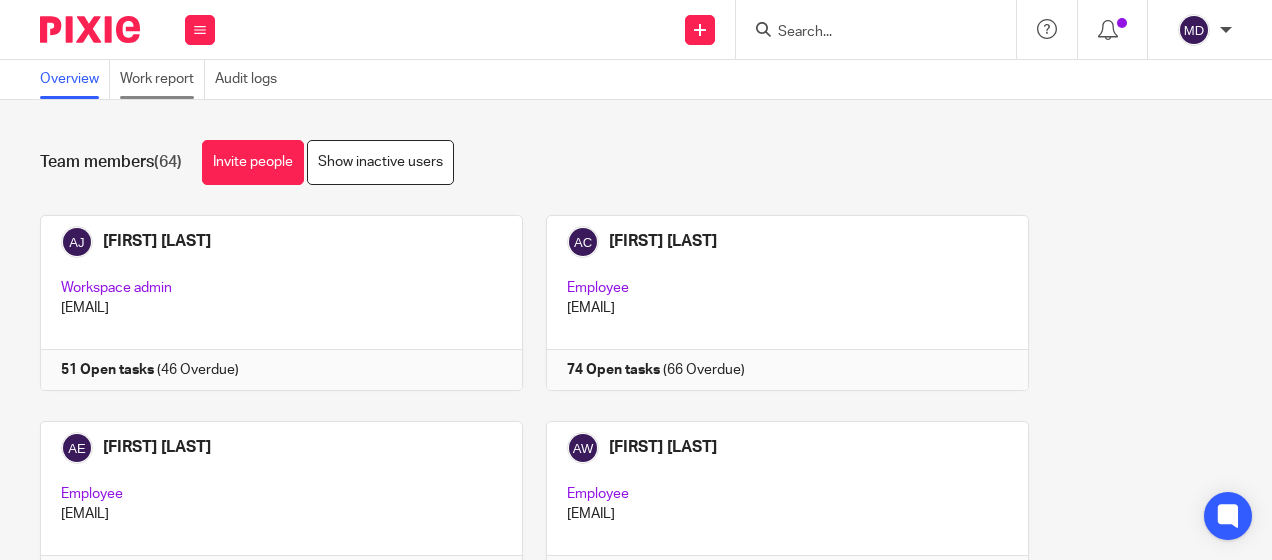 click on "Work report" at bounding box center [162, 79] 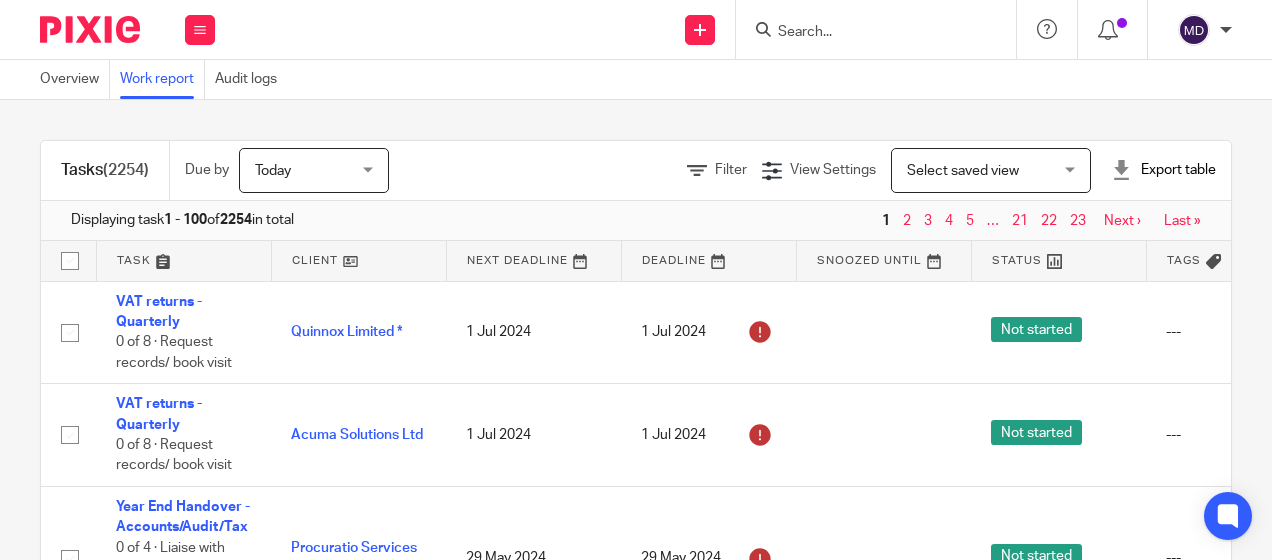 scroll, scrollTop: 0, scrollLeft: 0, axis: both 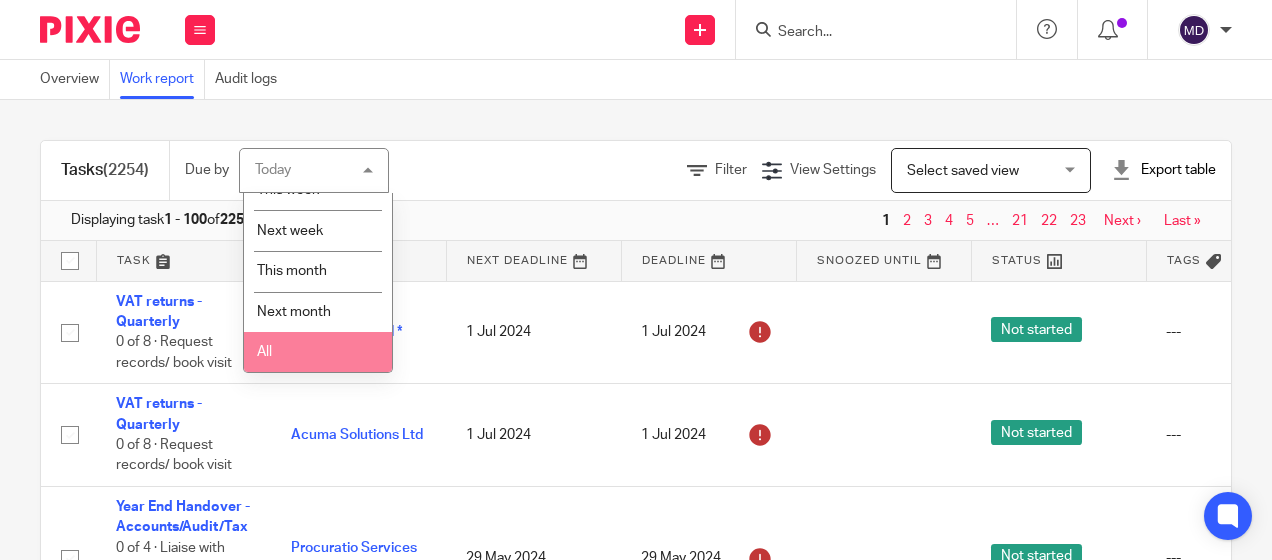 click on "All" at bounding box center (318, 352) 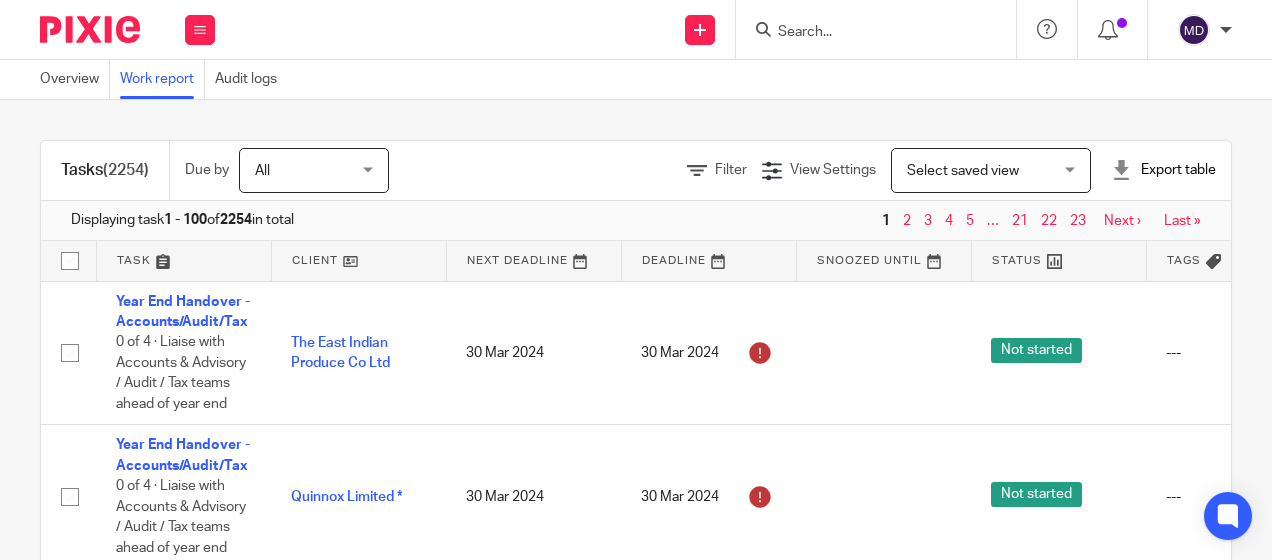 scroll, scrollTop: 0, scrollLeft: 0, axis: both 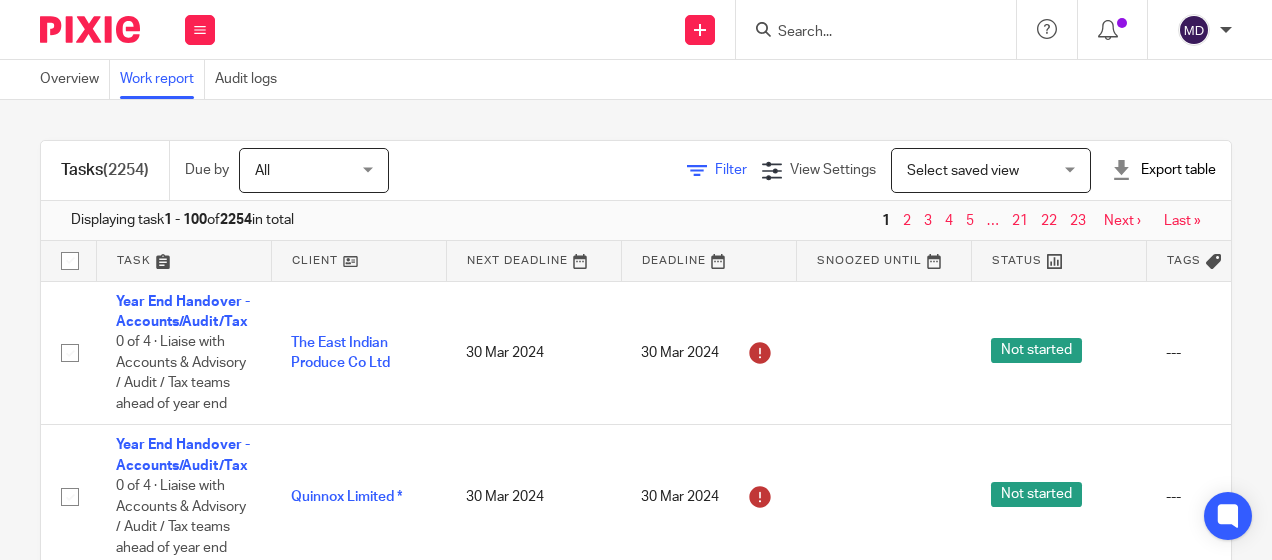 click on "Filter" at bounding box center [731, 170] 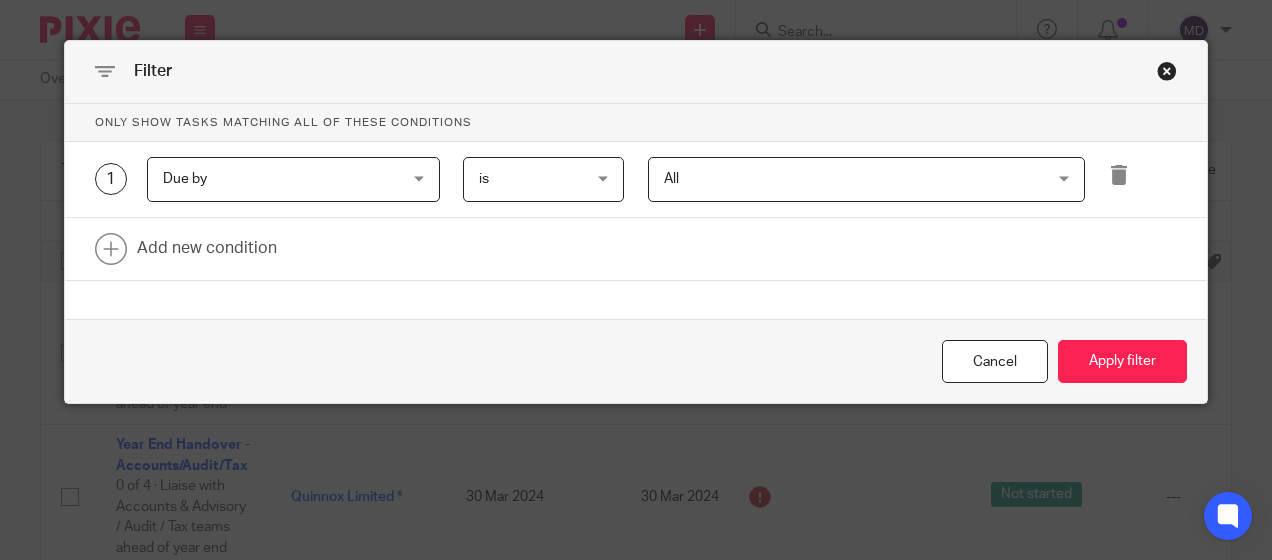 click on "Due by" at bounding box center (273, 179) 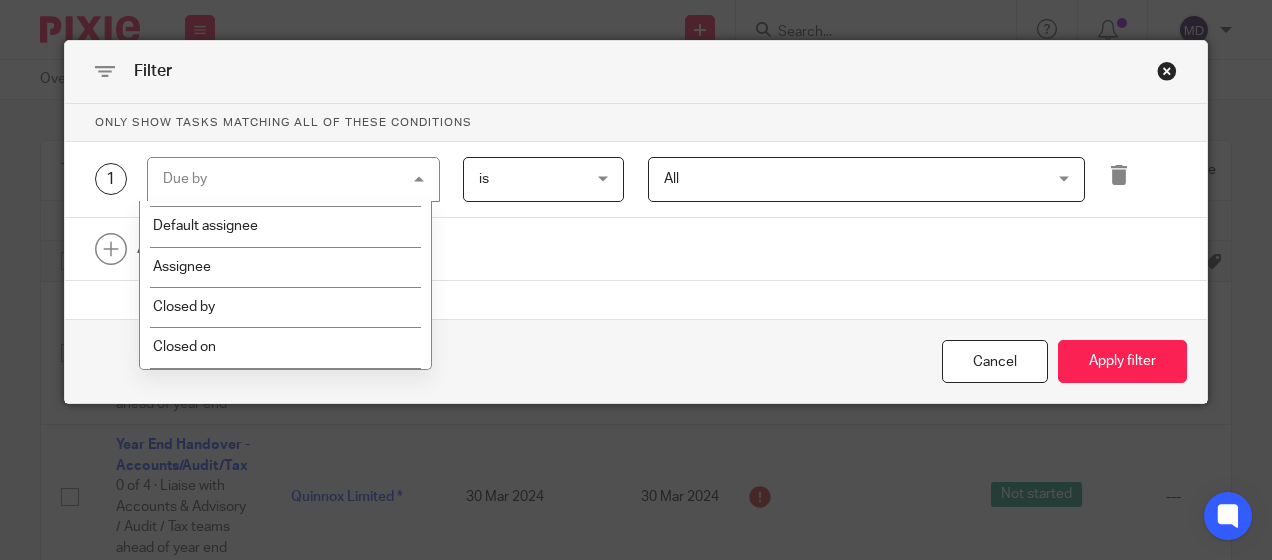 scroll, scrollTop: 240, scrollLeft: 0, axis: vertical 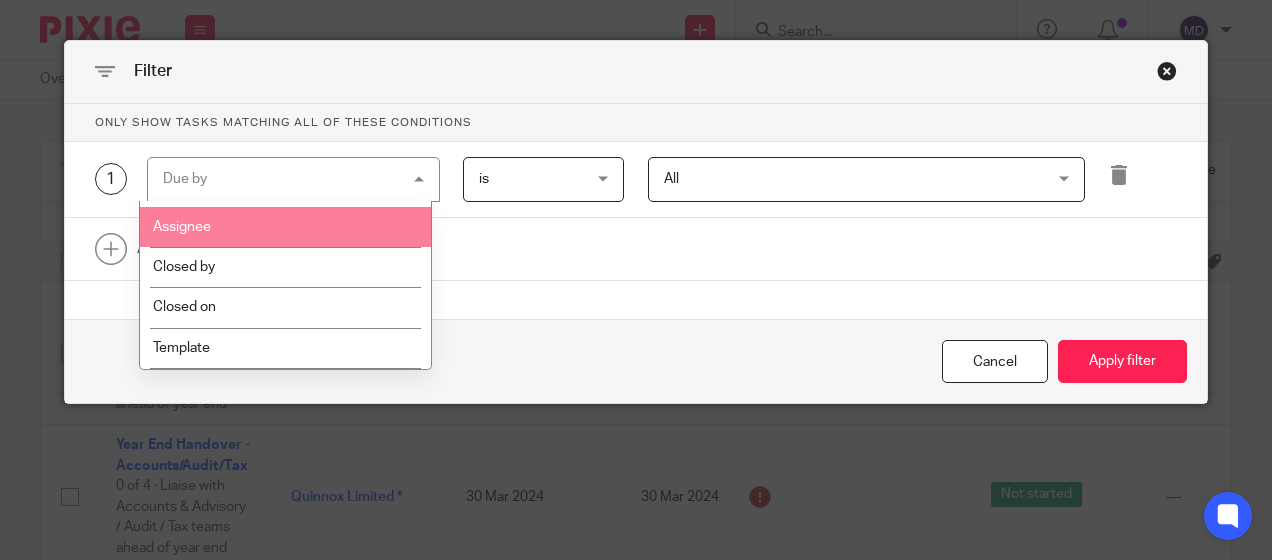 click on "Assignee" at bounding box center [286, 227] 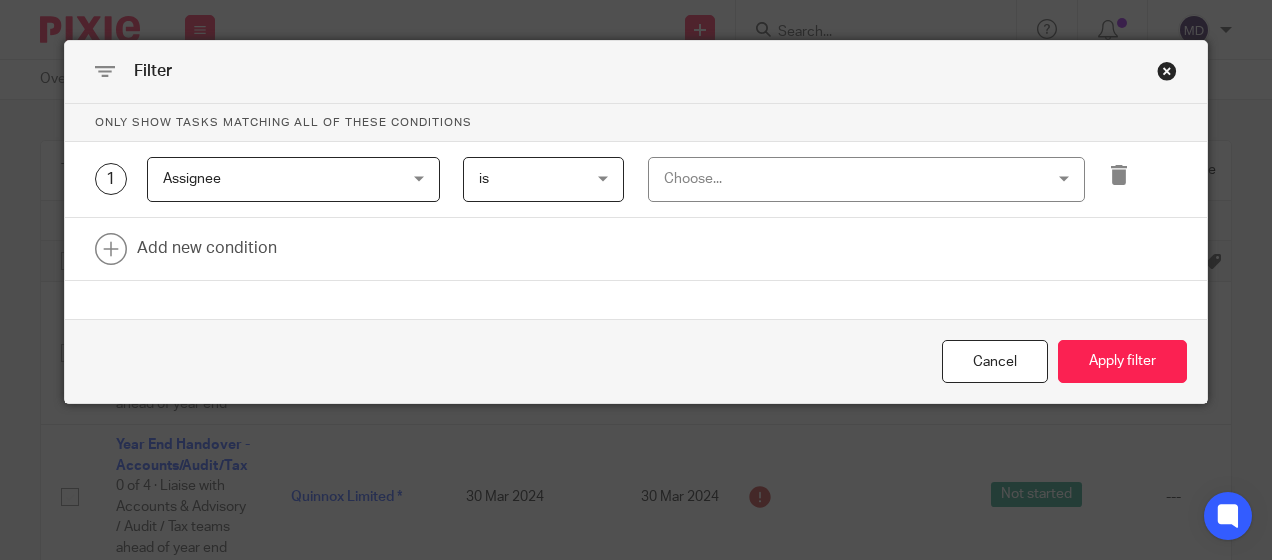 click on "Choose..." at bounding box center [832, 179] 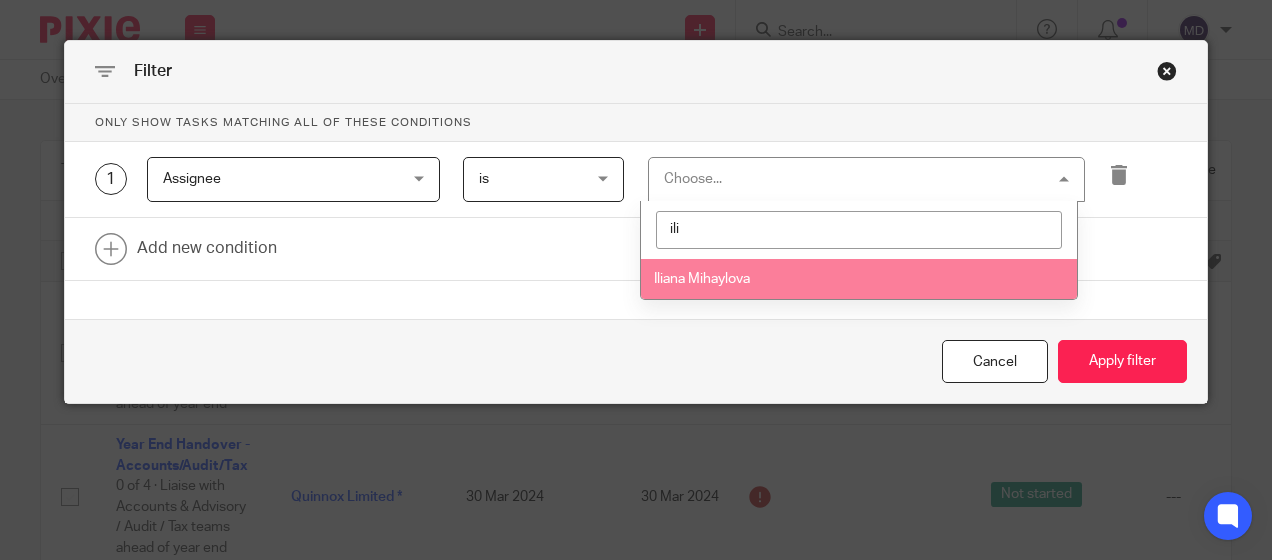 type on "ili" 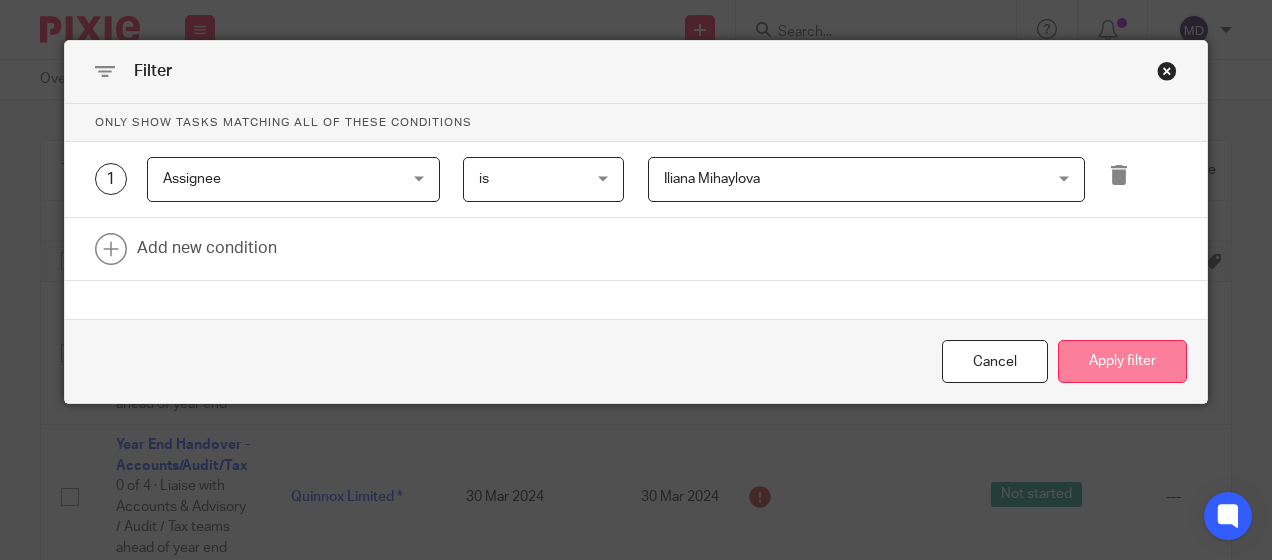 click on "Apply filter" at bounding box center [1122, 361] 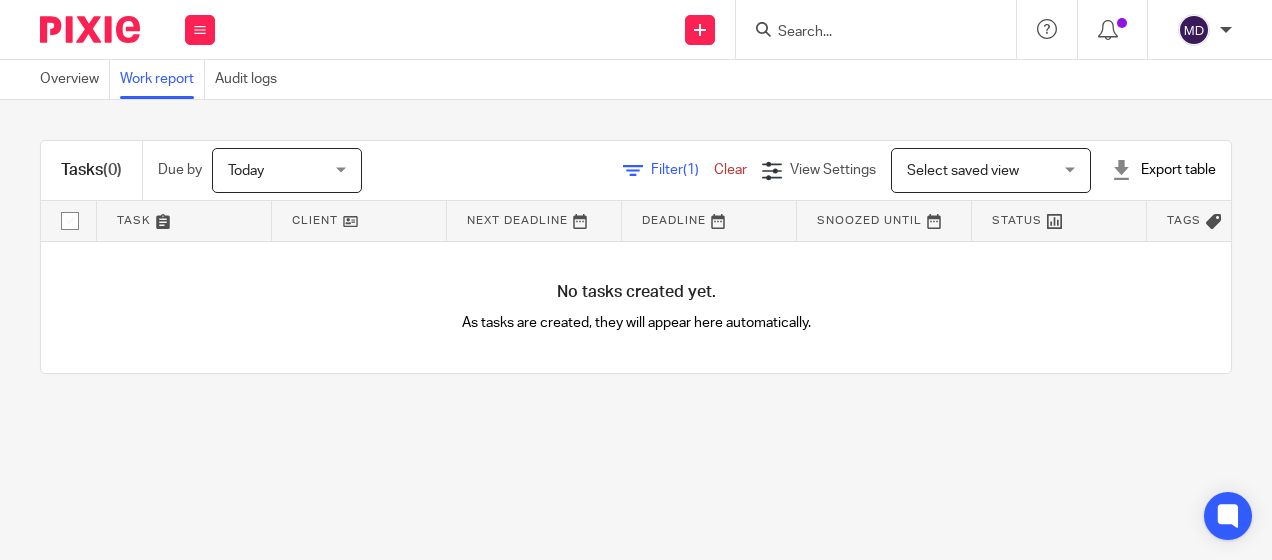 scroll, scrollTop: 0, scrollLeft: 0, axis: both 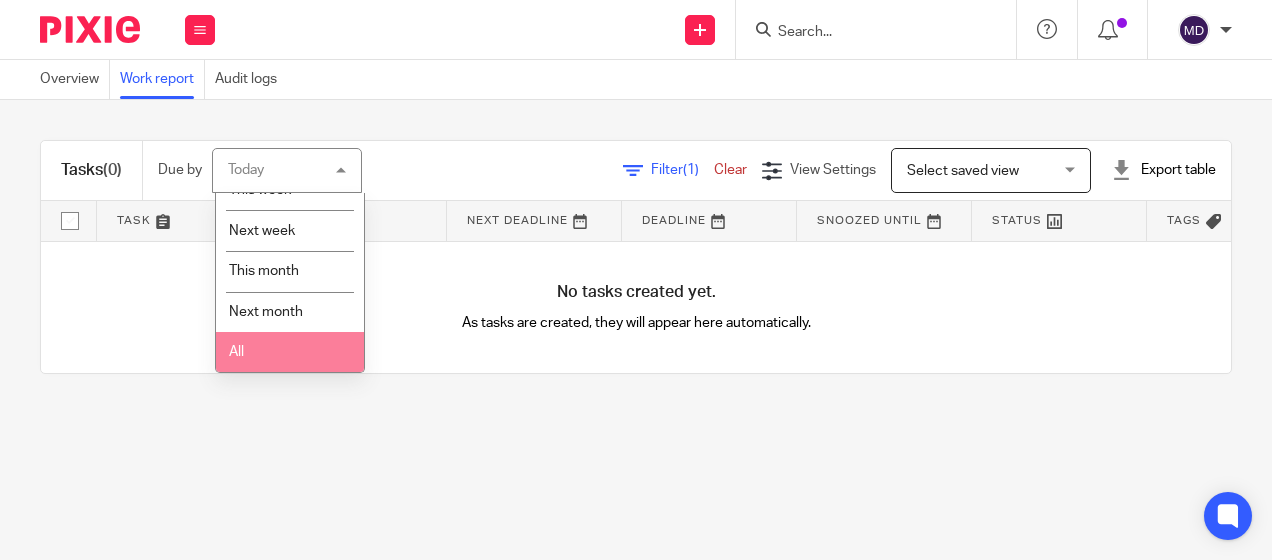 click on "All" at bounding box center (290, 352) 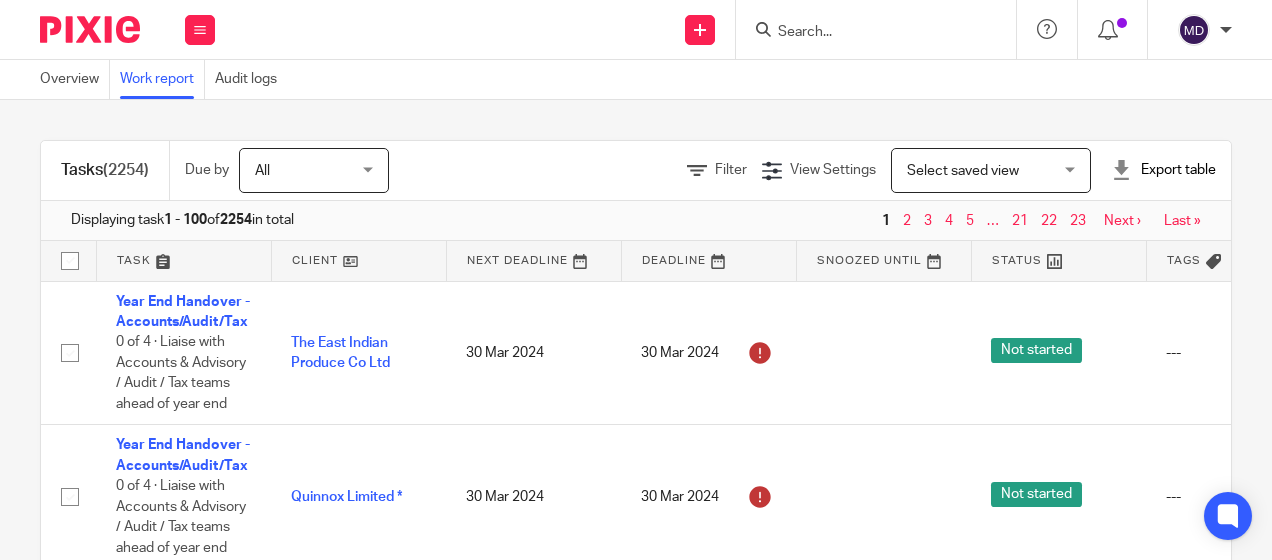 scroll, scrollTop: 0, scrollLeft: 0, axis: both 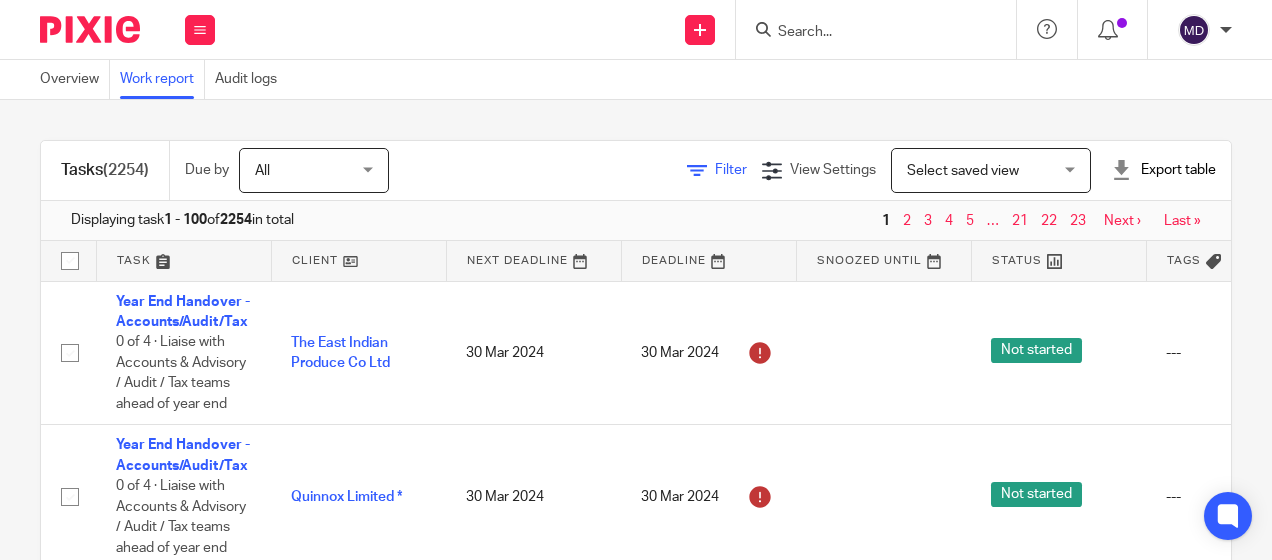 click on "Filter" at bounding box center [731, 170] 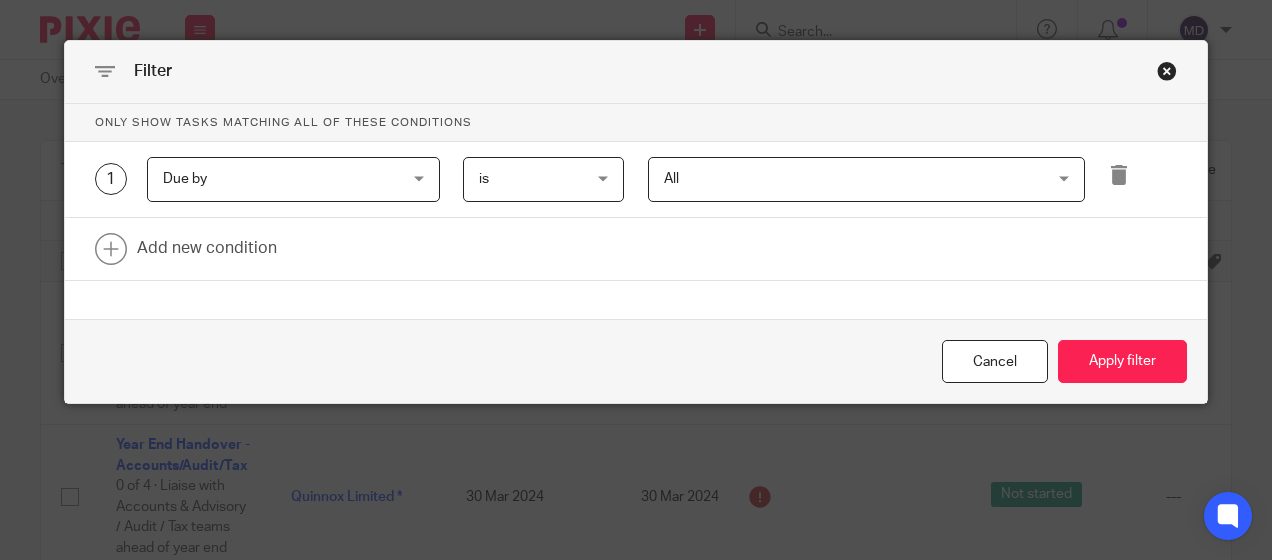 click on "Due by" at bounding box center (273, 179) 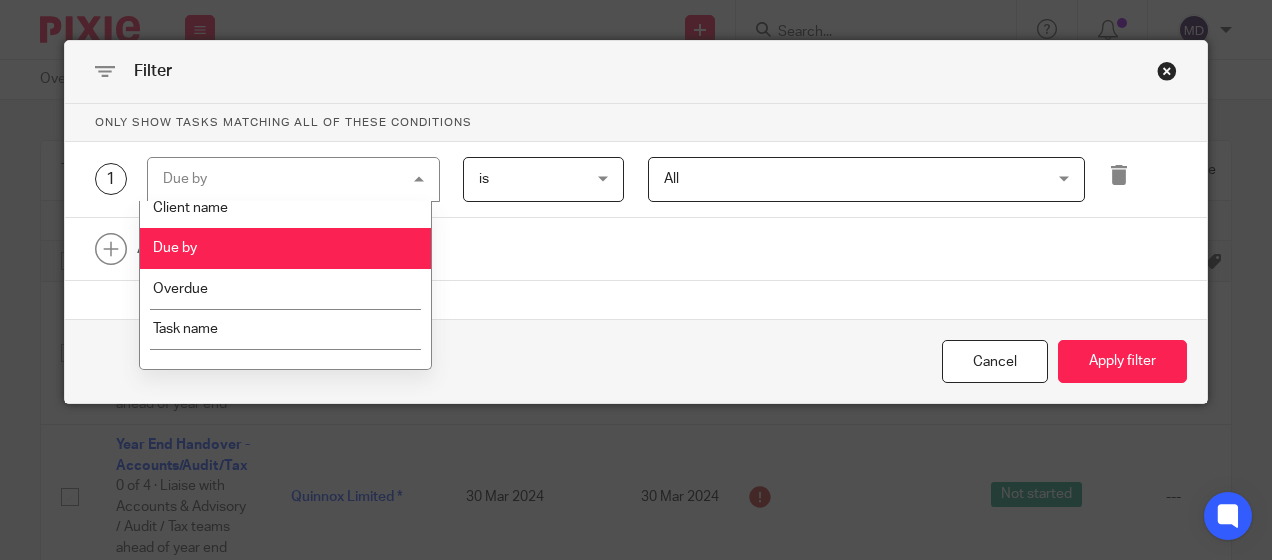scroll, scrollTop: 404, scrollLeft: 0, axis: vertical 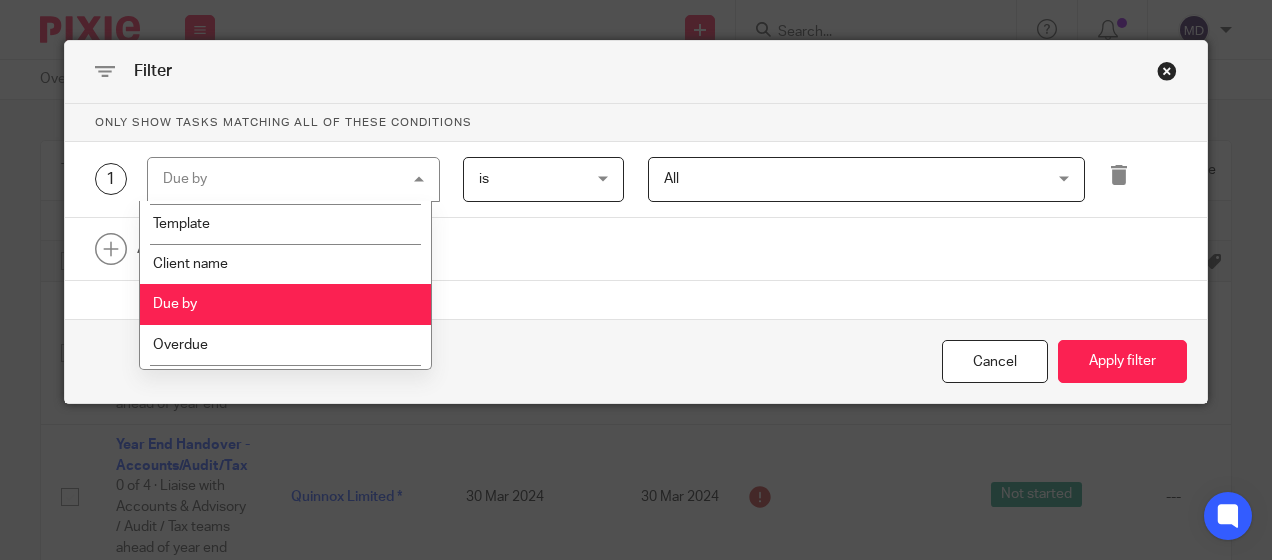 click on "Due by" at bounding box center [286, 304] 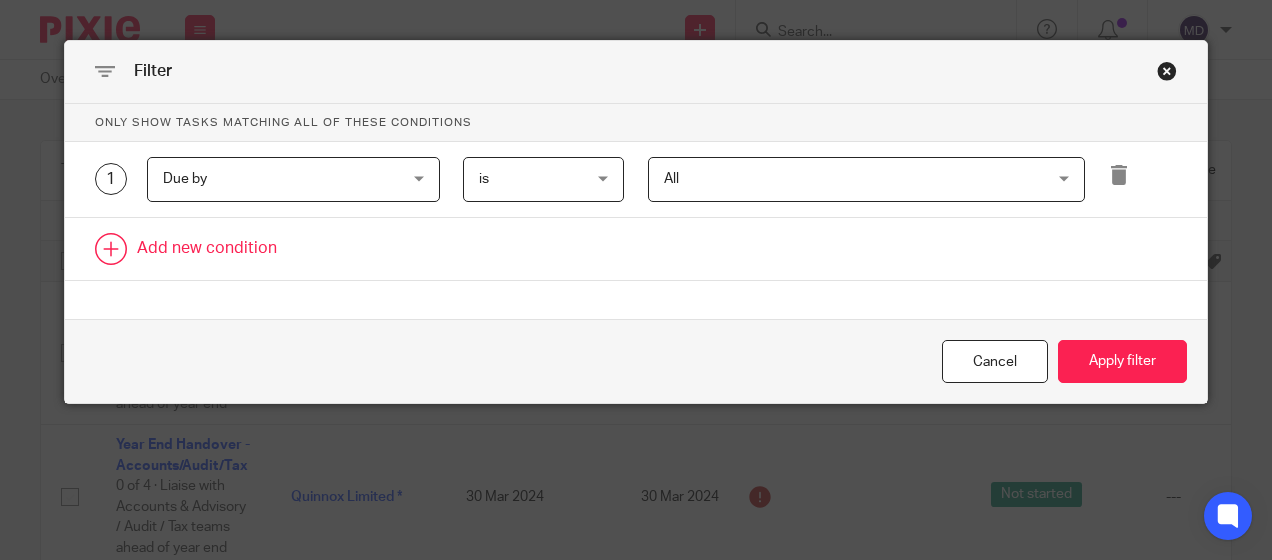 click at bounding box center (636, 249) 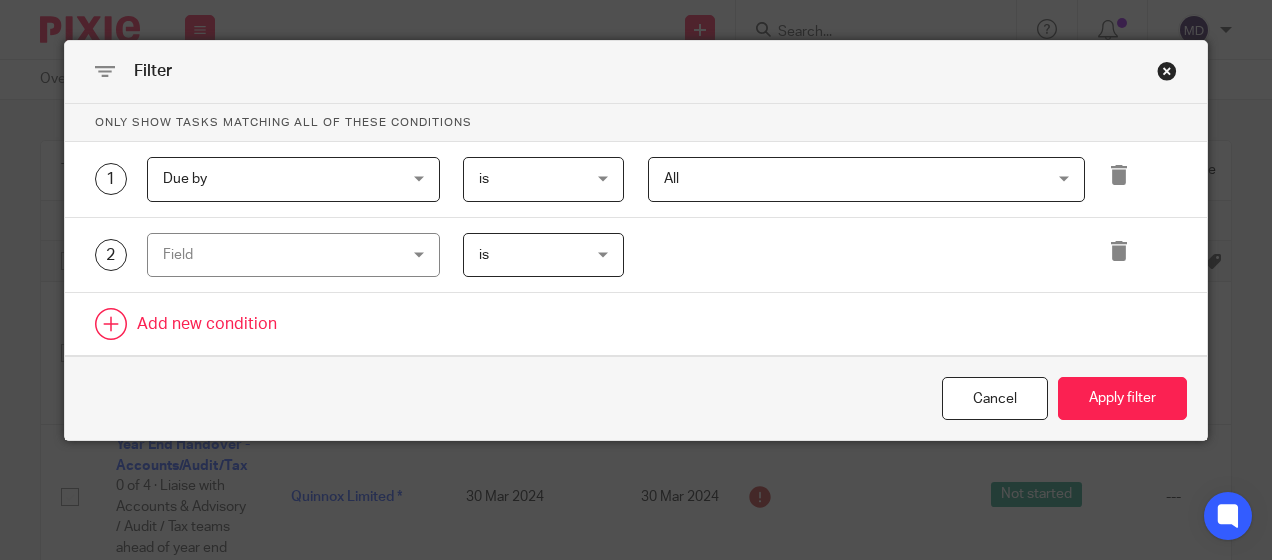 click on "Field" at bounding box center [273, 255] 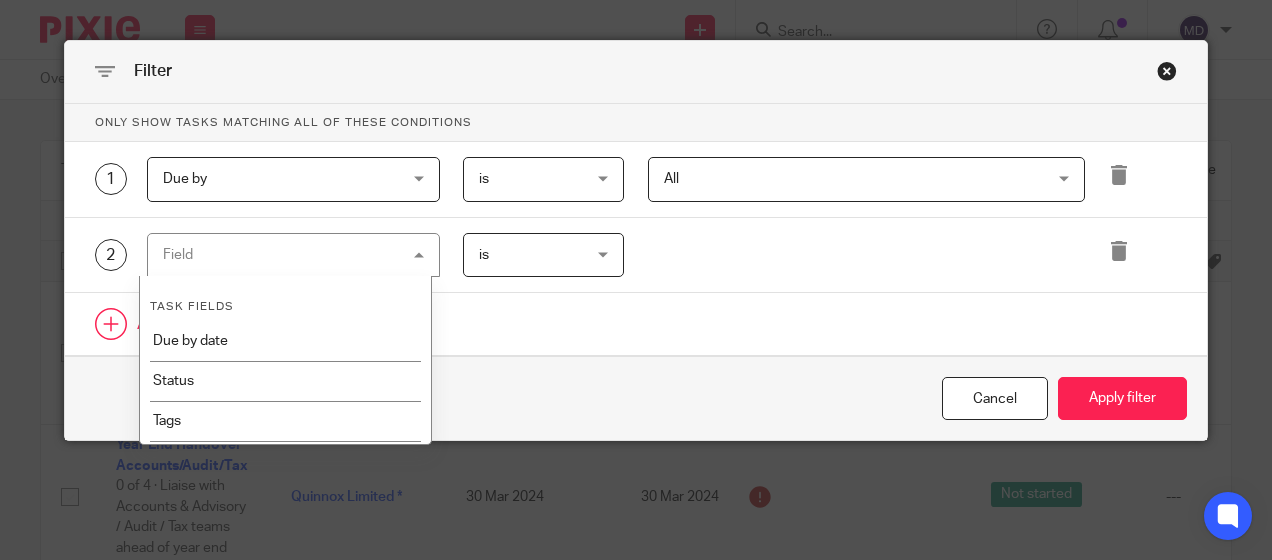 click on "Field" at bounding box center (293, 255) 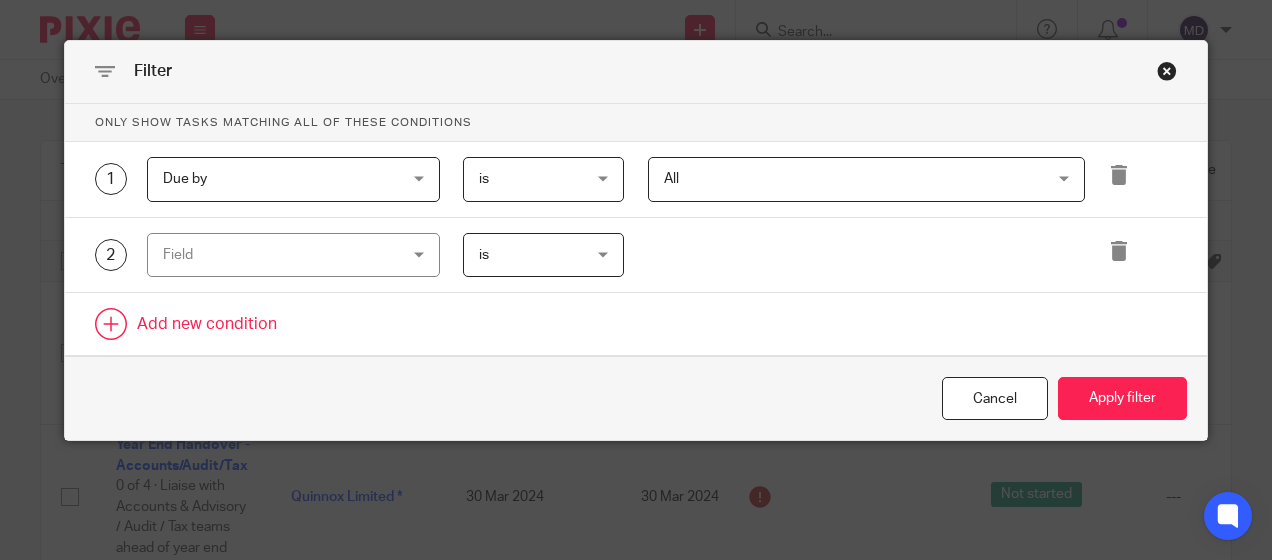 click on "Field" at bounding box center [273, 255] 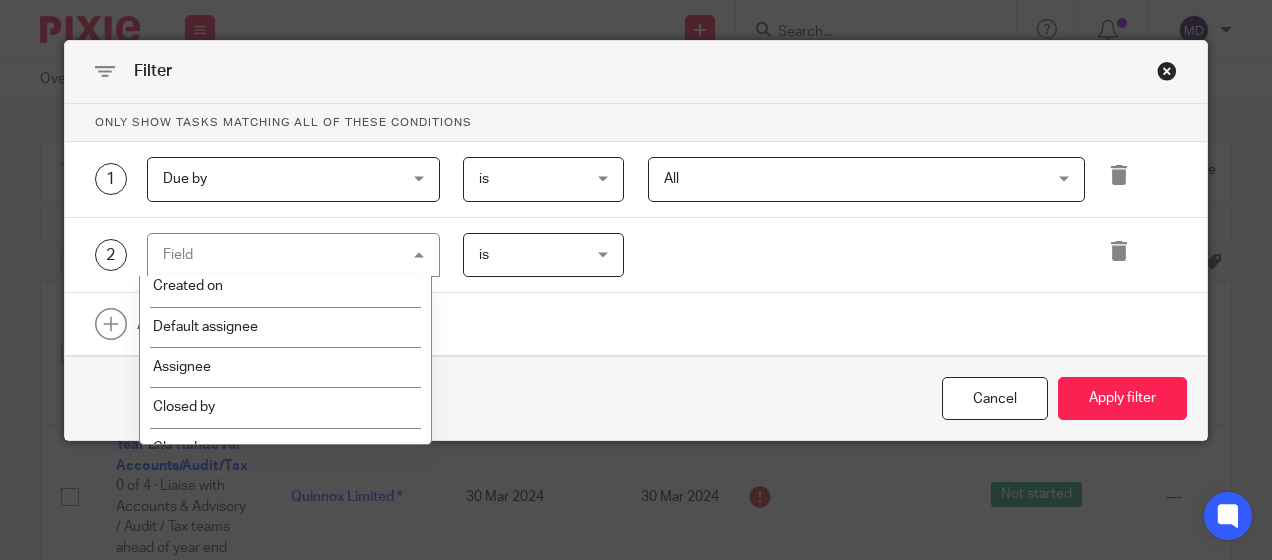 scroll, scrollTop: 200, scrollLeft: 0, axis: vertical 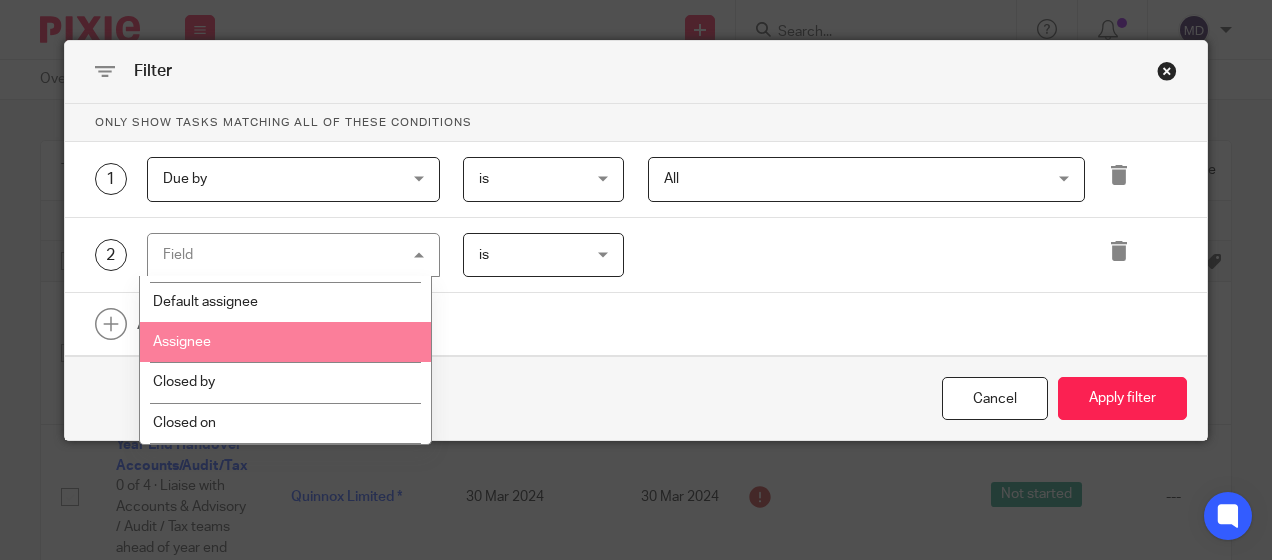 click on "Assignee" at bounding box center (286, 342) 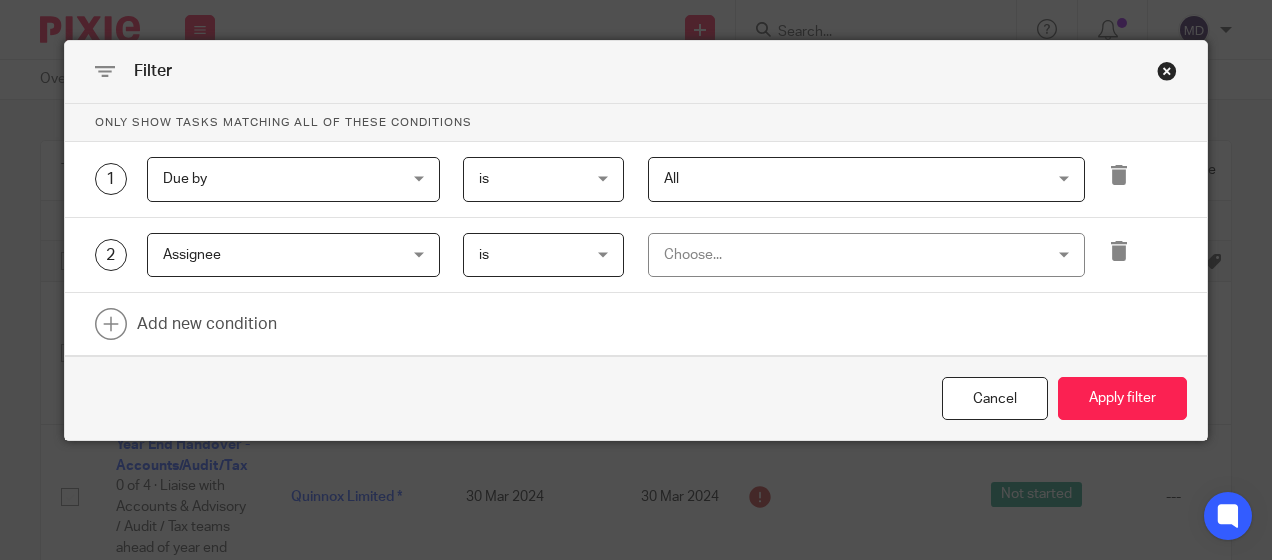 click on "Choose..." at bounding box center [832, 255] 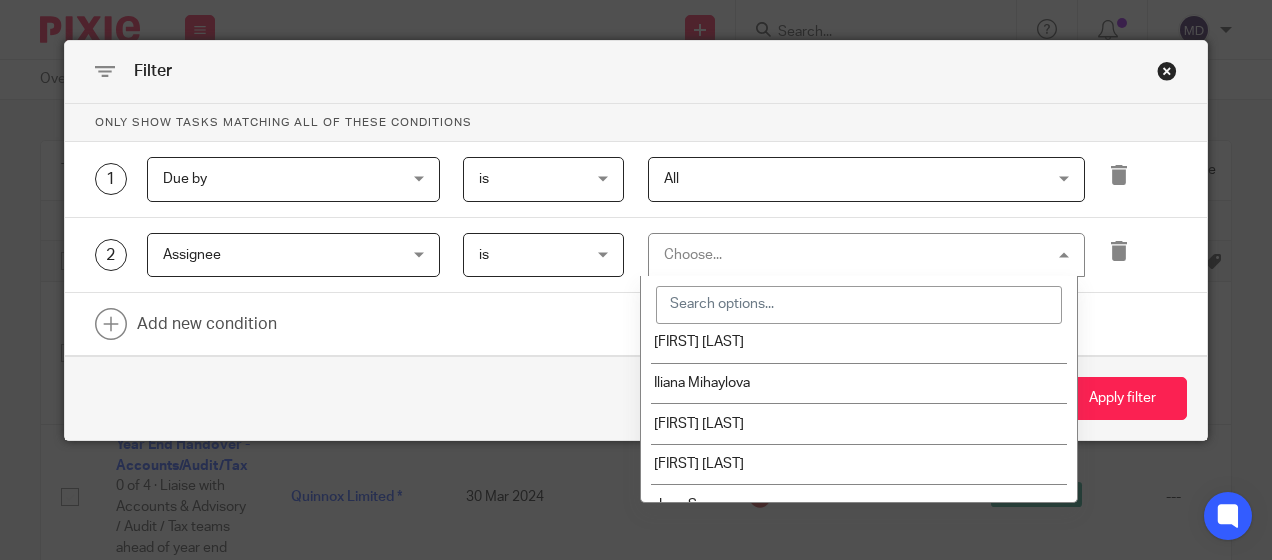 scroll, scrollTop: 1000, scrollLeft: 0, axis: vertical 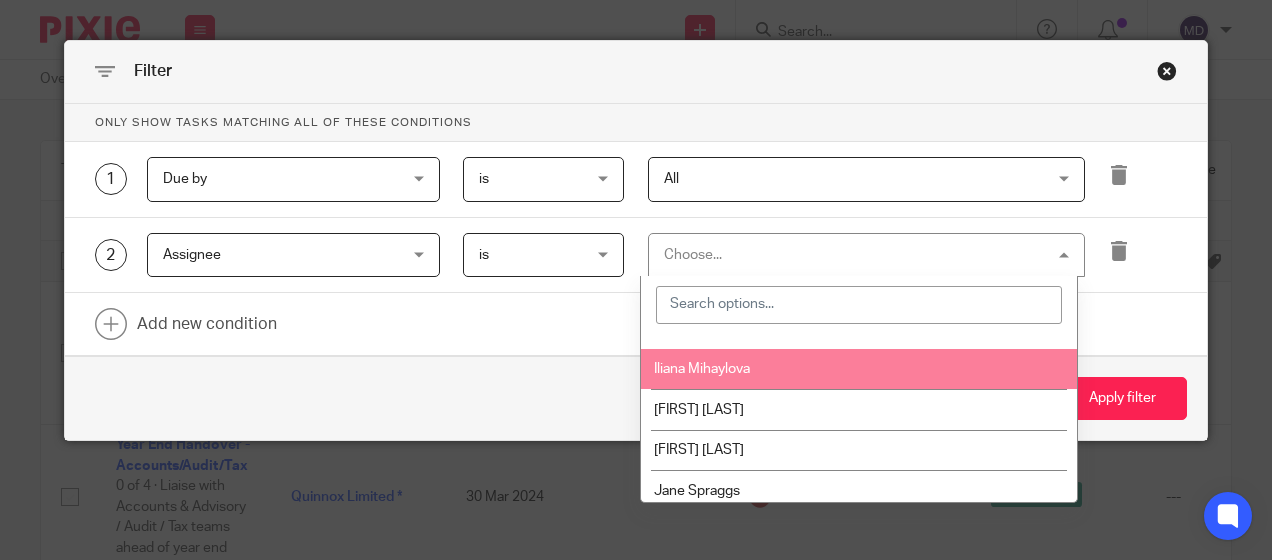 click on "Iliana Mihaylova" at bounding box center [859, 369] 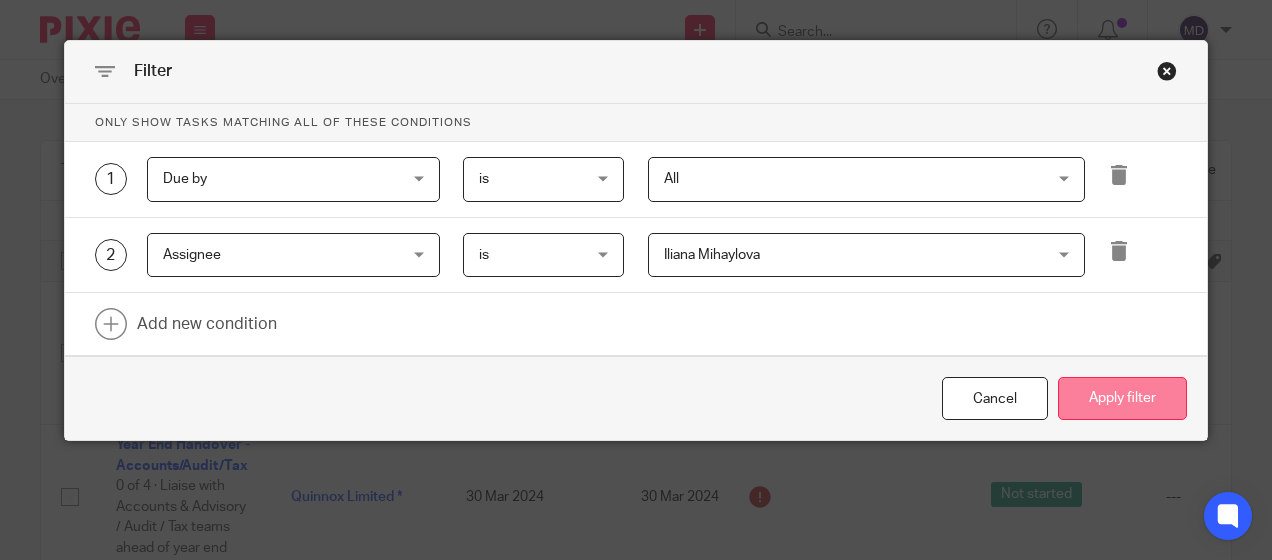 click on "Apply filter" at bounding box center (1122, 398) 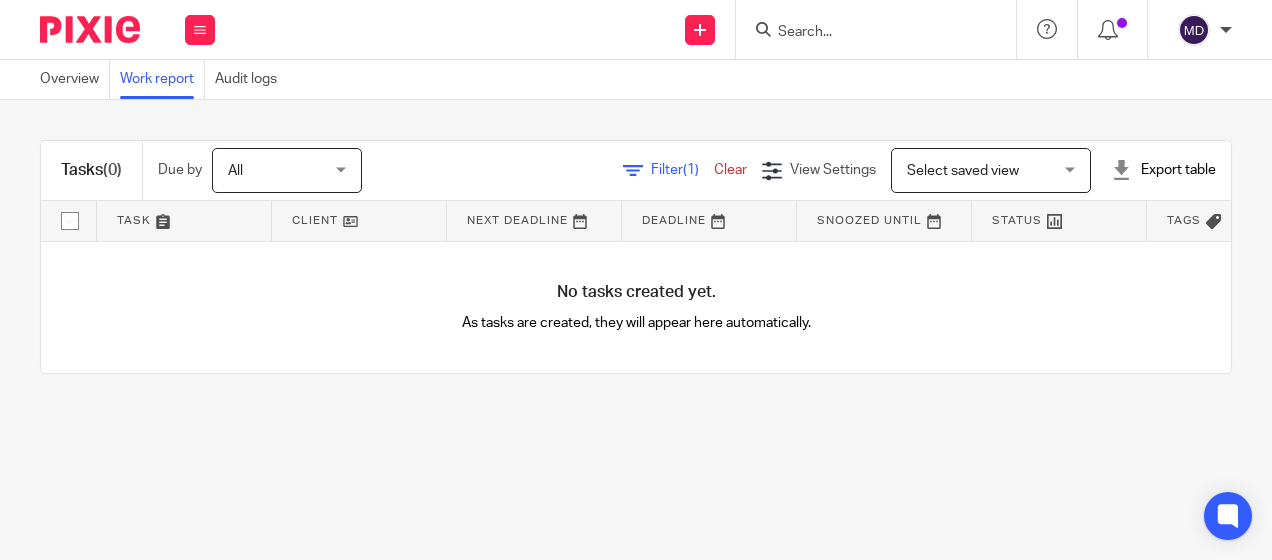 scroll, scrollTop: 0, scrollLeft: 0, axis: both 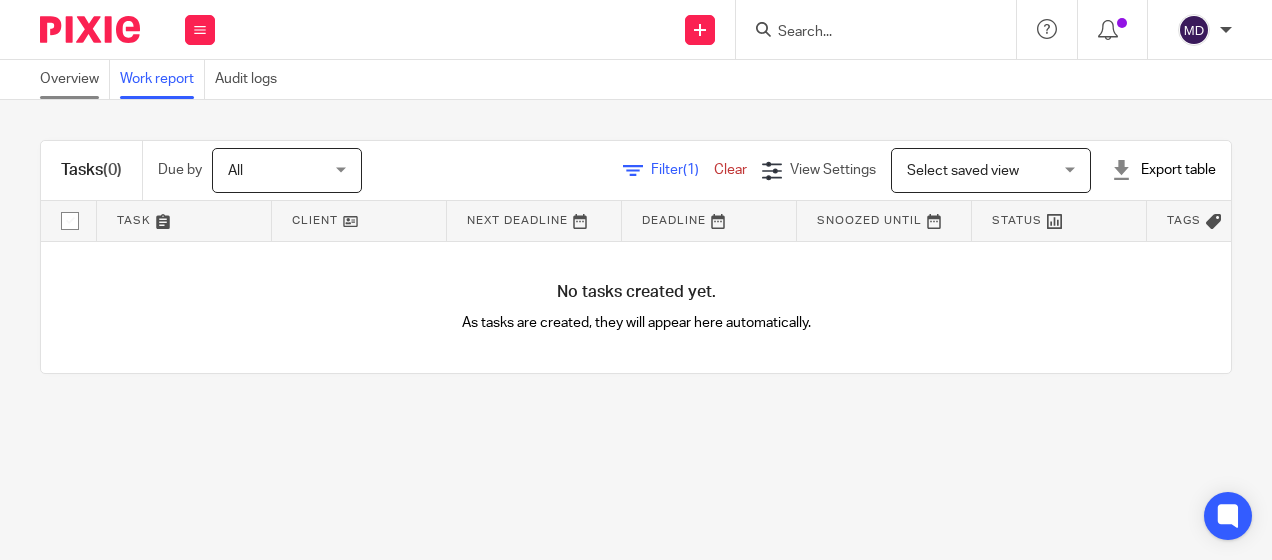 click on "Overview" at bounding box center (75, 79) 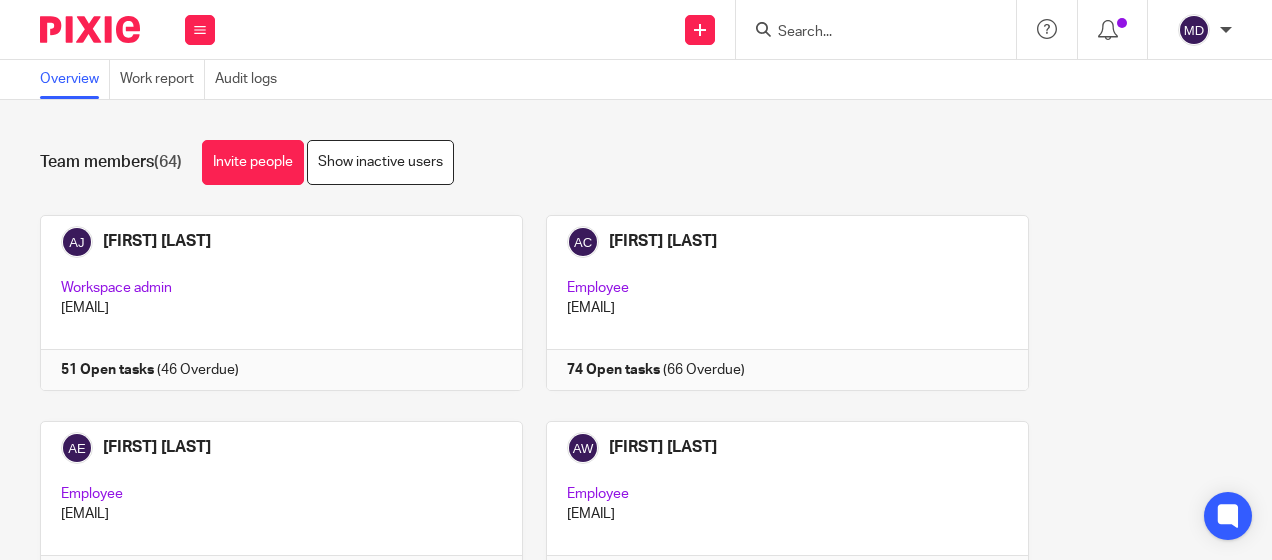scroll, scrollTop: 0, scrollLeft: 0, axis: both 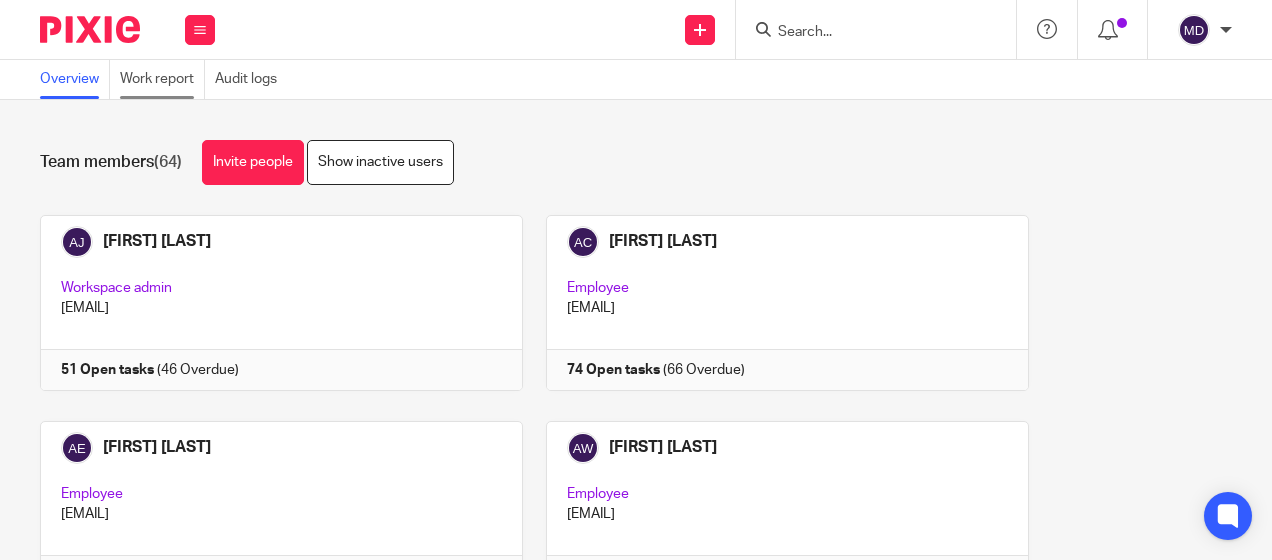 click on "Work report" at bounding box center [162, 79] 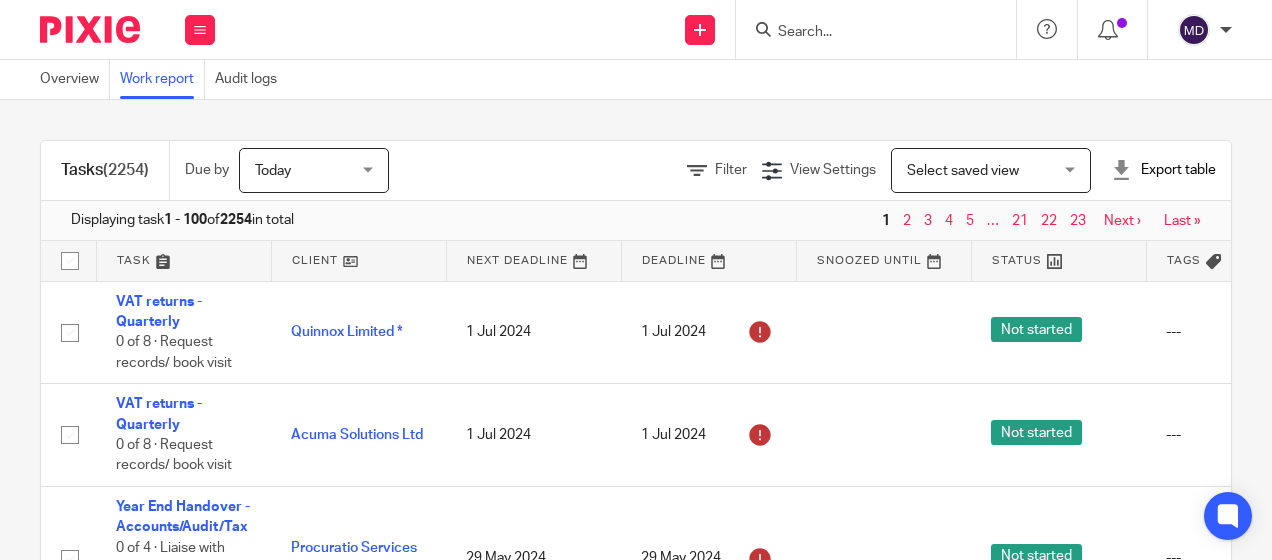 scroll, scrollTop: 0, scrollLeft: 0, axis: both 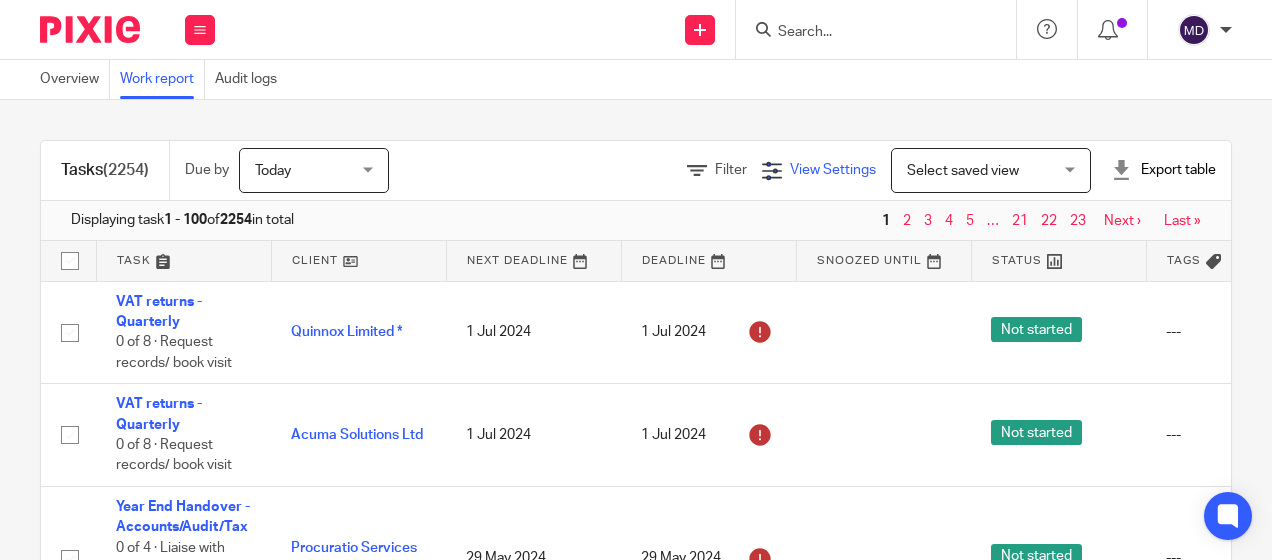 click on "View Settings" at bounding box center (819, 170) 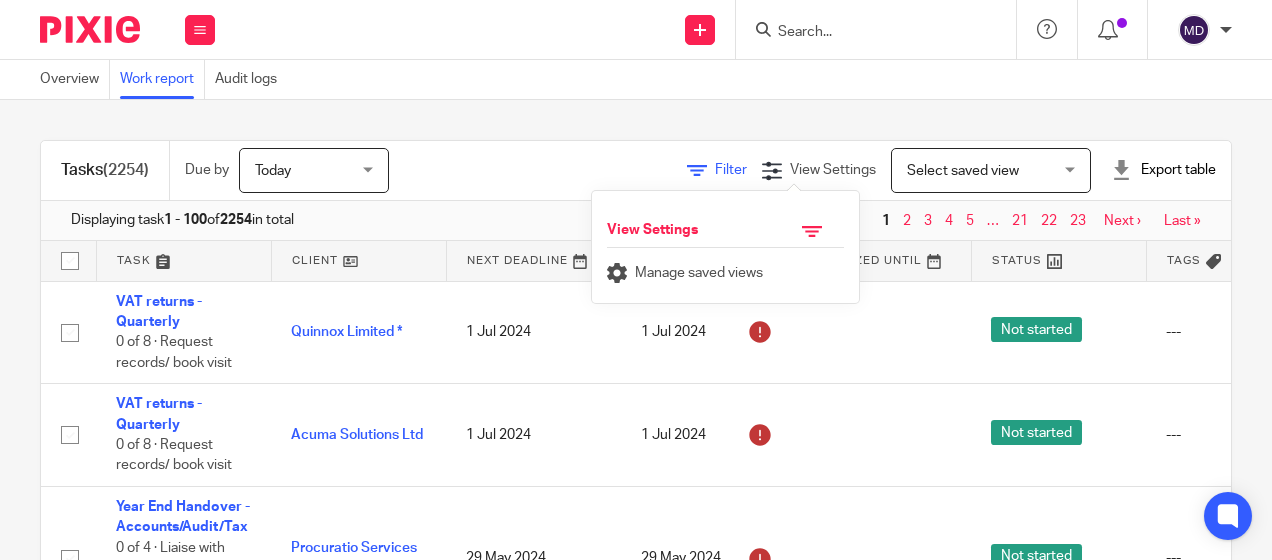 click on "Filter" at bounding box center [731, 170] 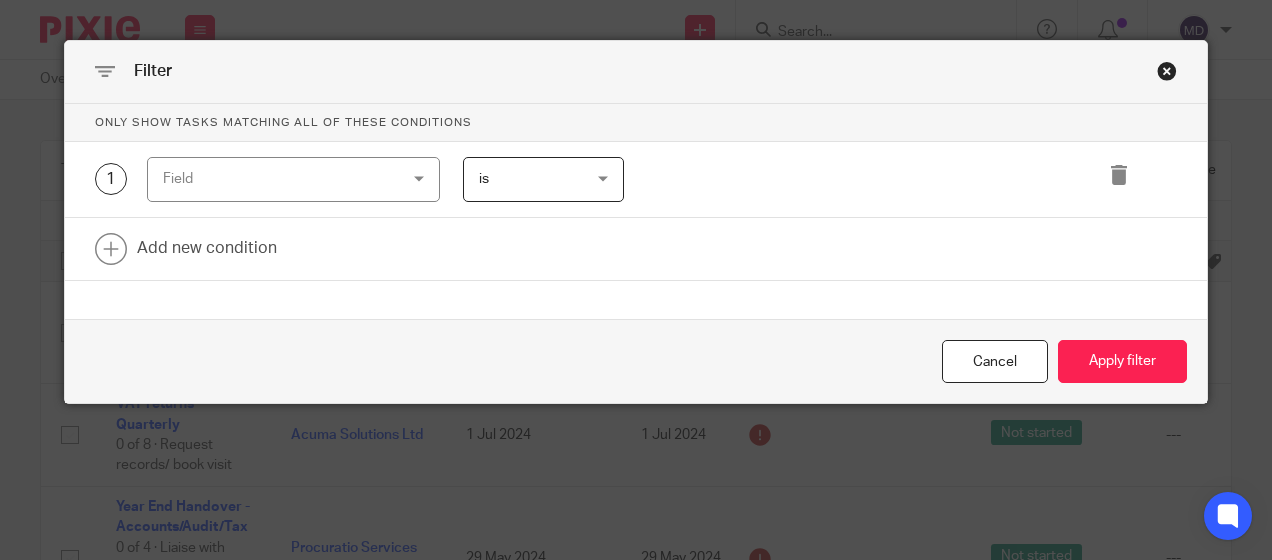 click on "Field" at bounding box center (273, 179) 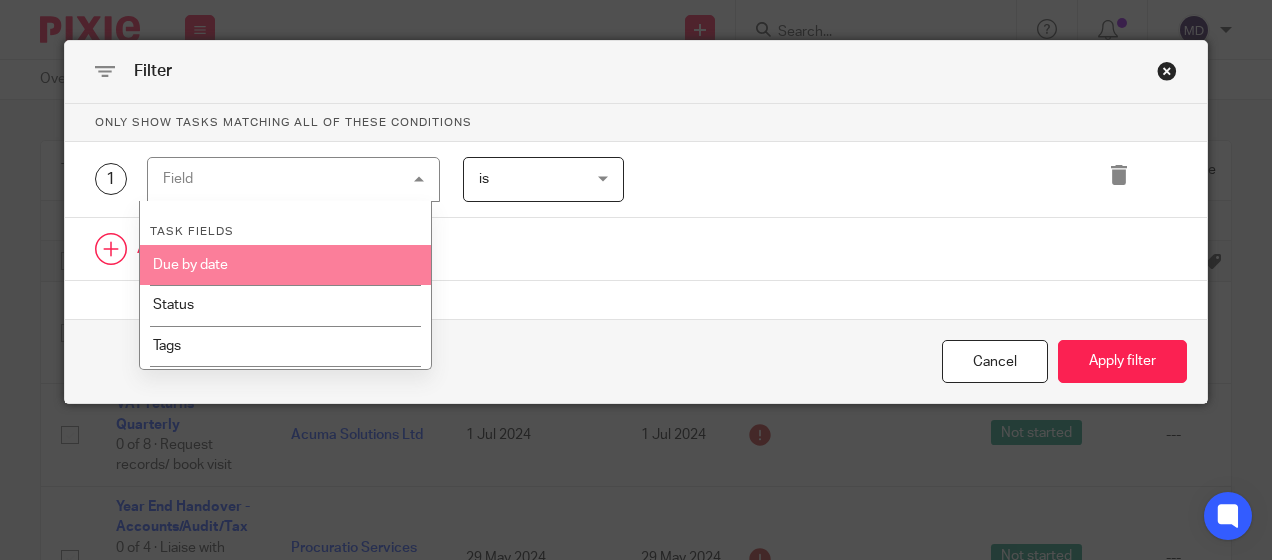 click at bounding box center [636, 249] 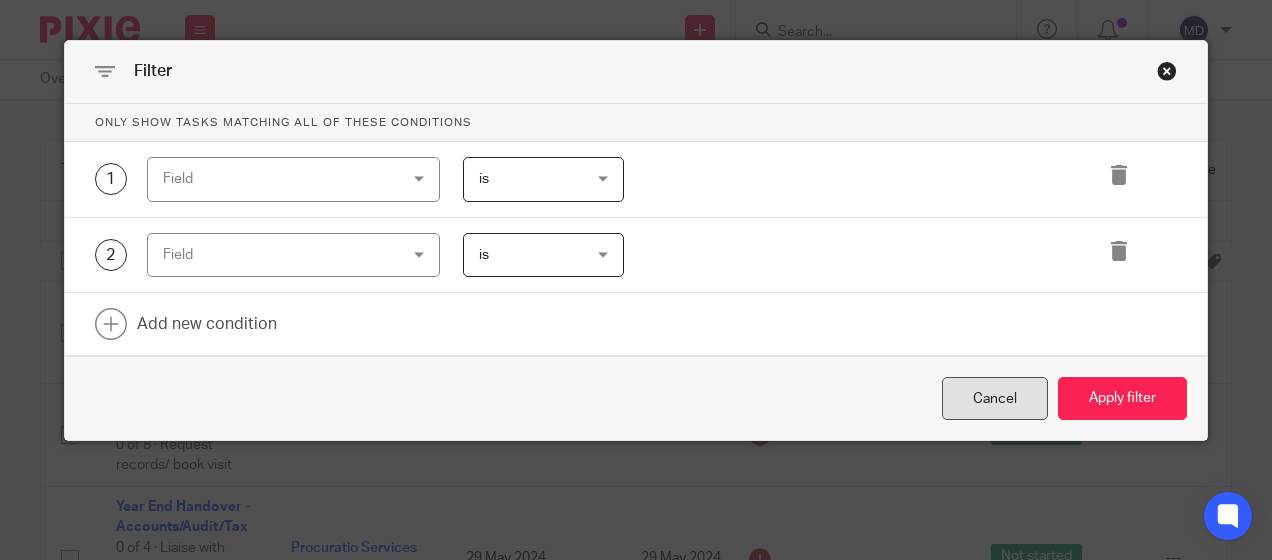 click on "Cancel" at bounding box center (995, 398) 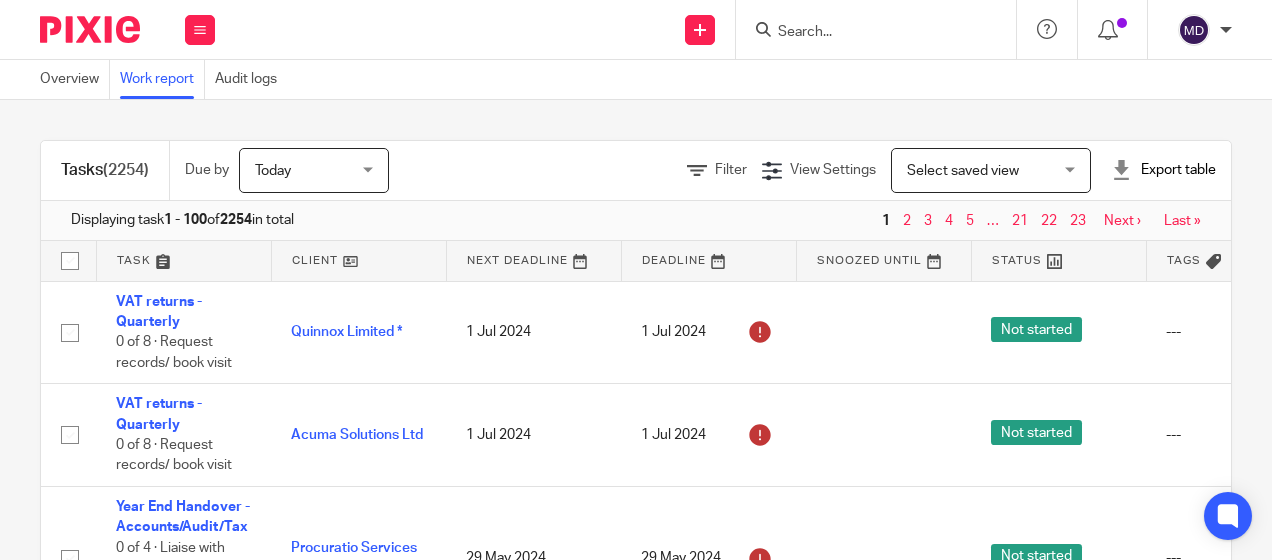 click on "Filter" at bounding box center (724, 170) 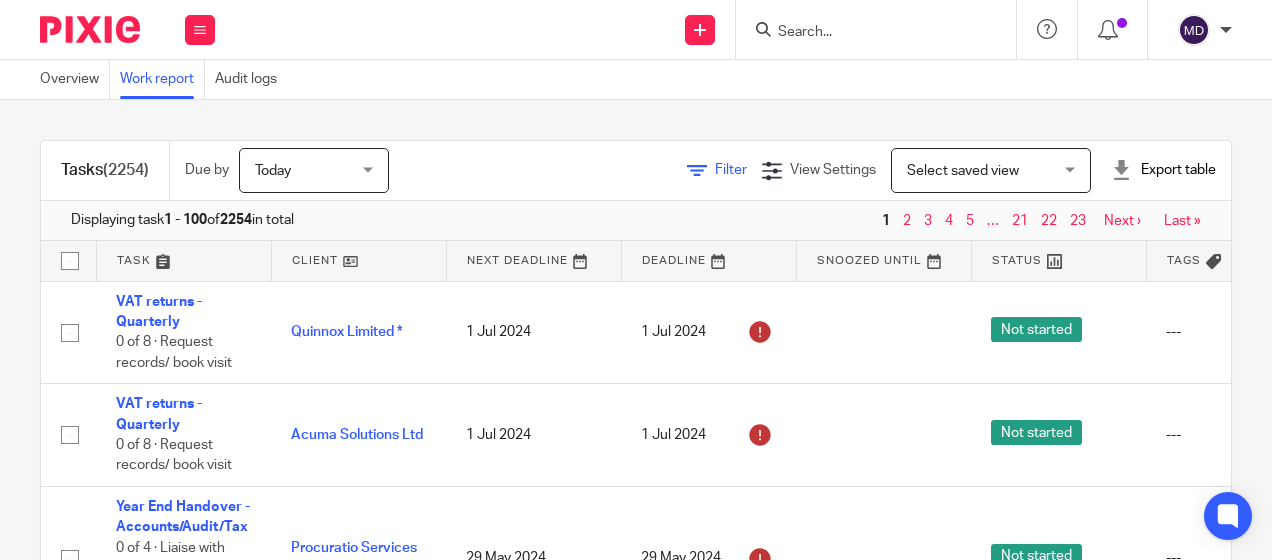 click on "Filter" at bounding box center [731, 170] 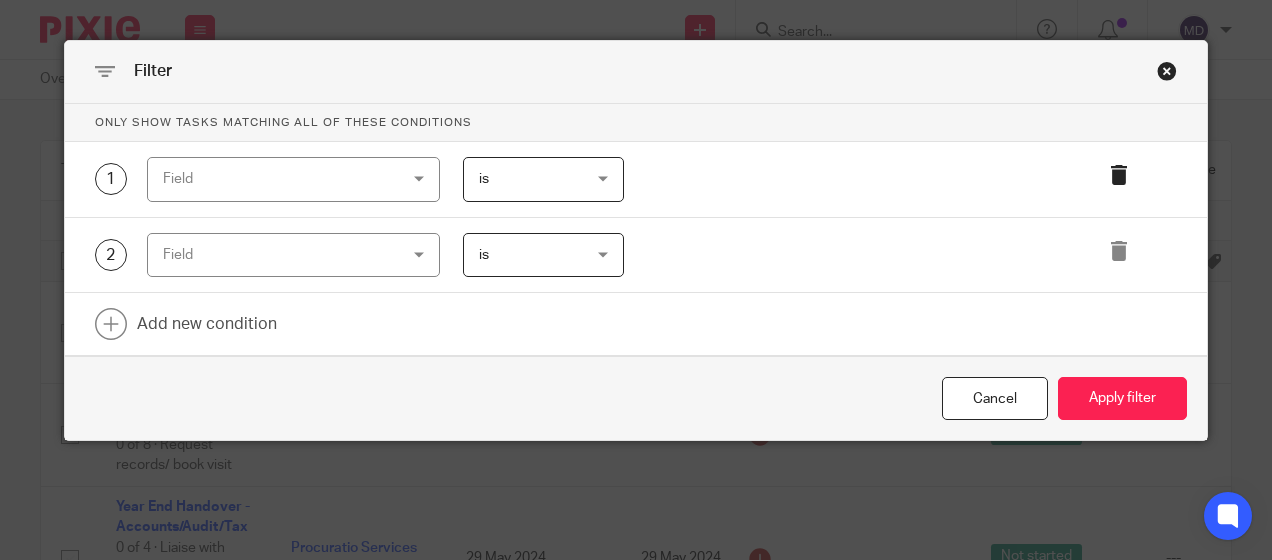 click at bounding box center [1119, 175] 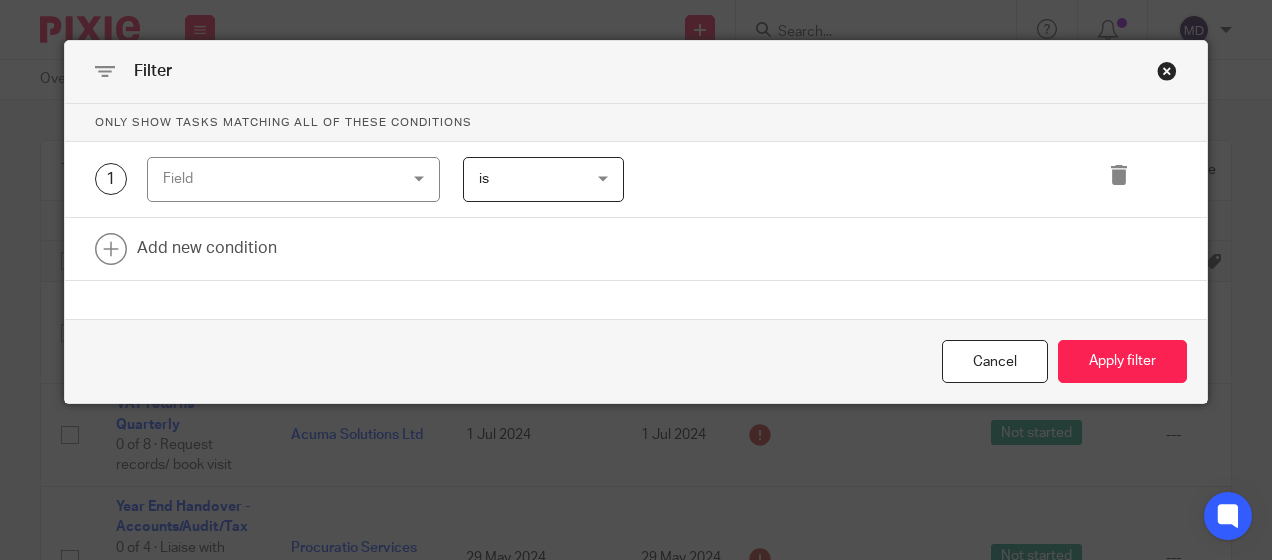 click on "Field" at bounding box center (293, 179) 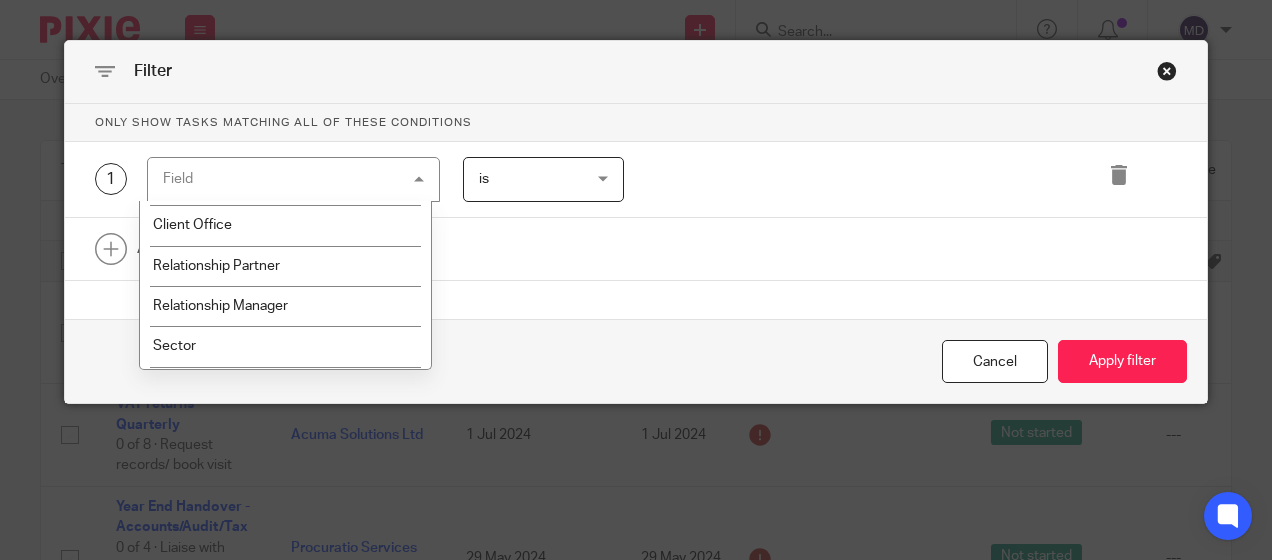 scroll, scrollTop: 2401, scrollLeft: 0, axis: vertical 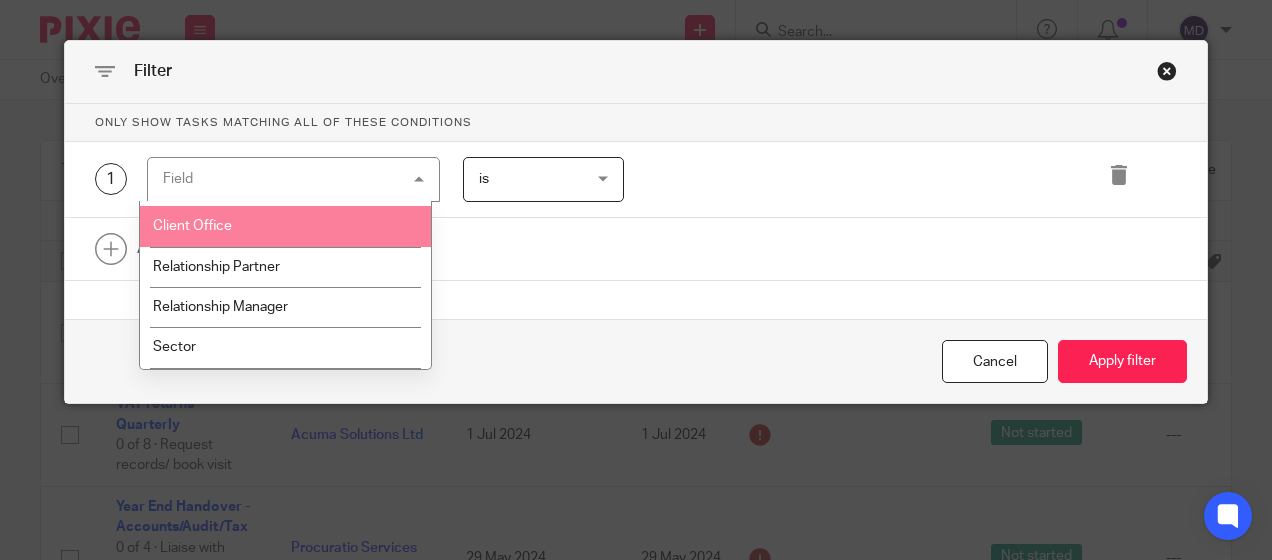 click on "Client Office" at bounding box center (286, 226) 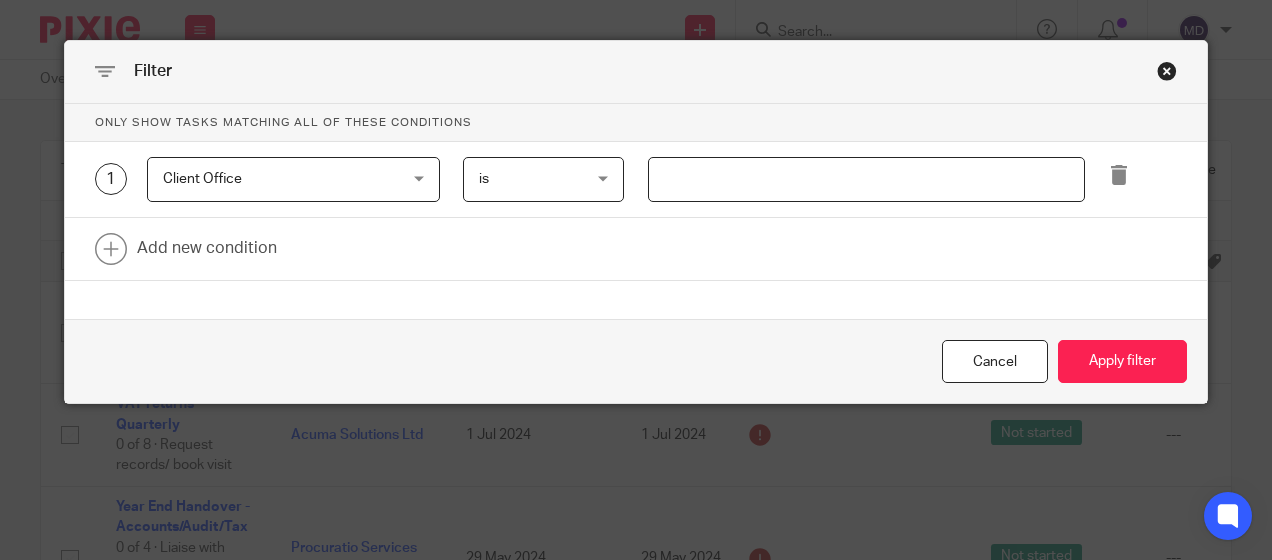 click at bounding box center [866, 179] 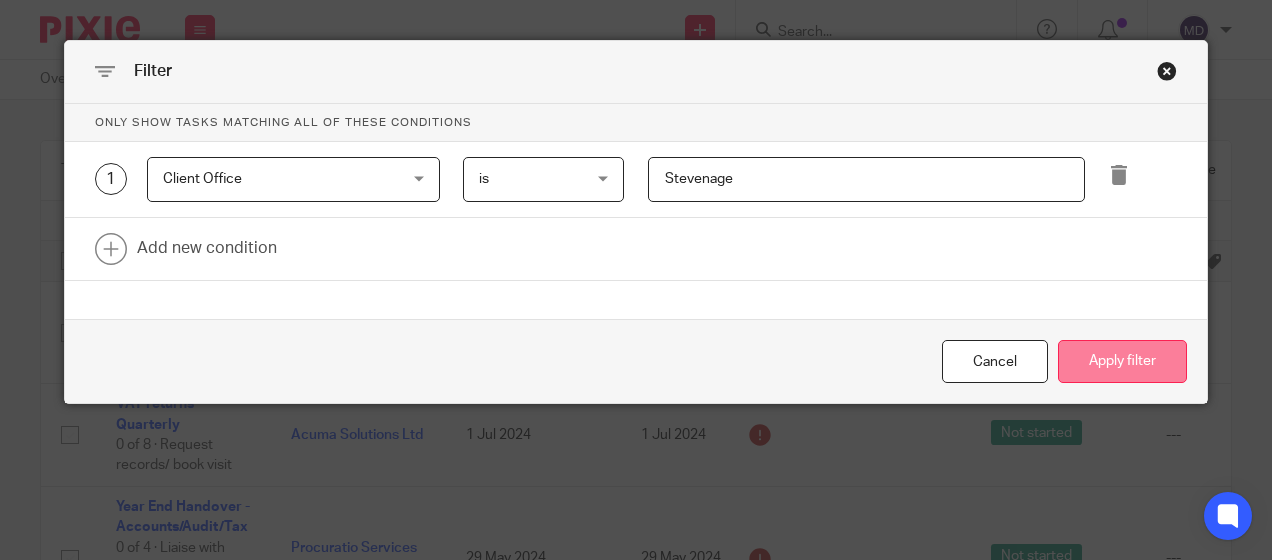 type on "Stevenage" 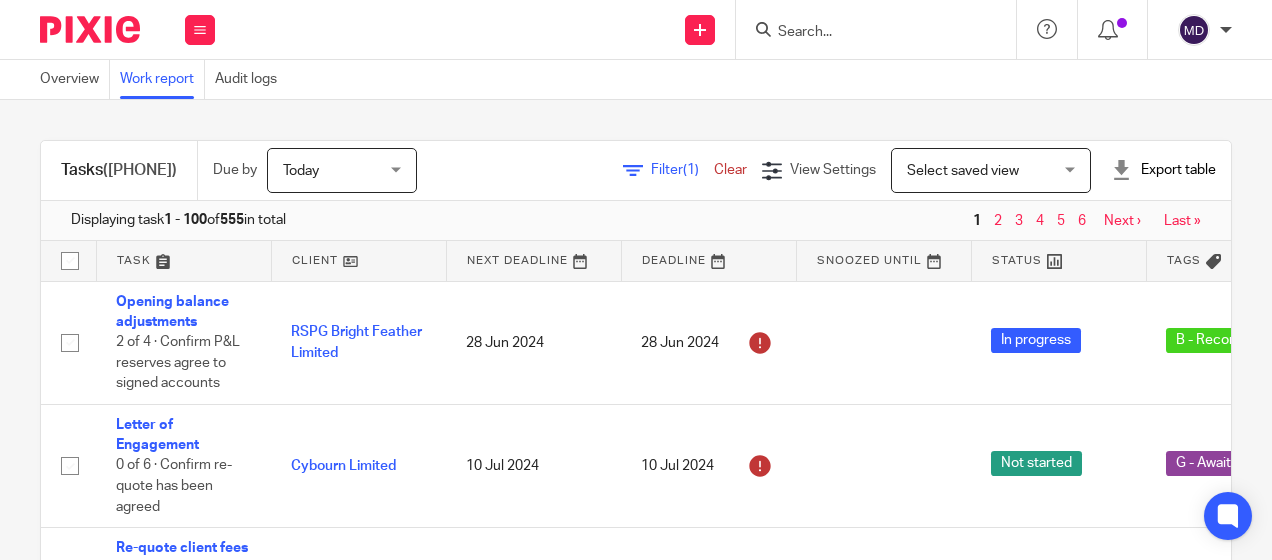scroll, scrollTop: 0, scrollLeft: 0, axis: both 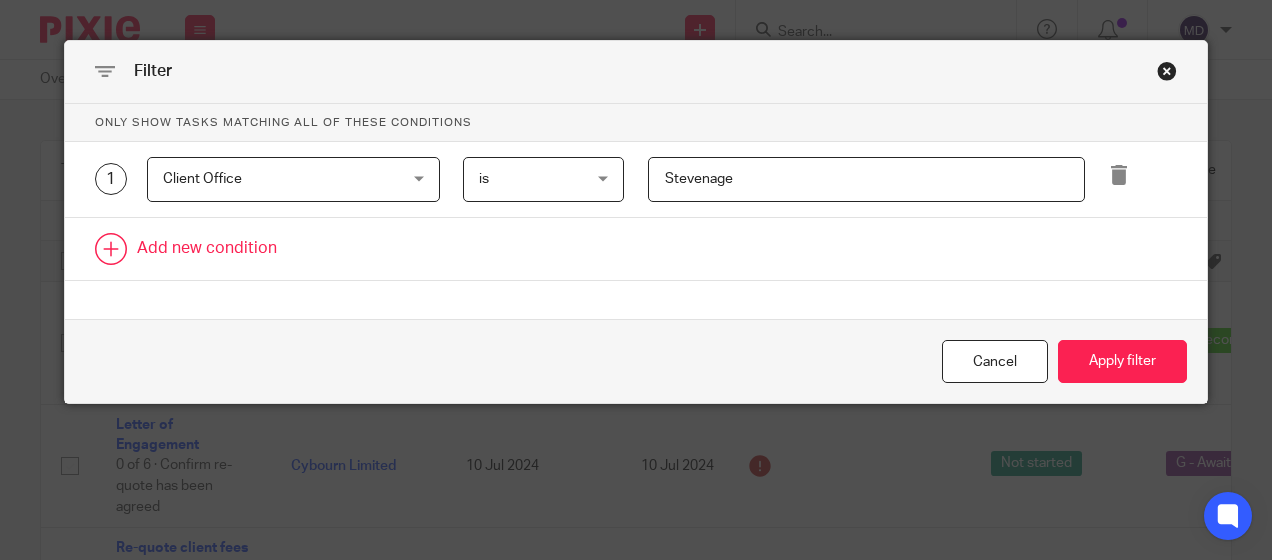 click at bounding box center [636, 249] 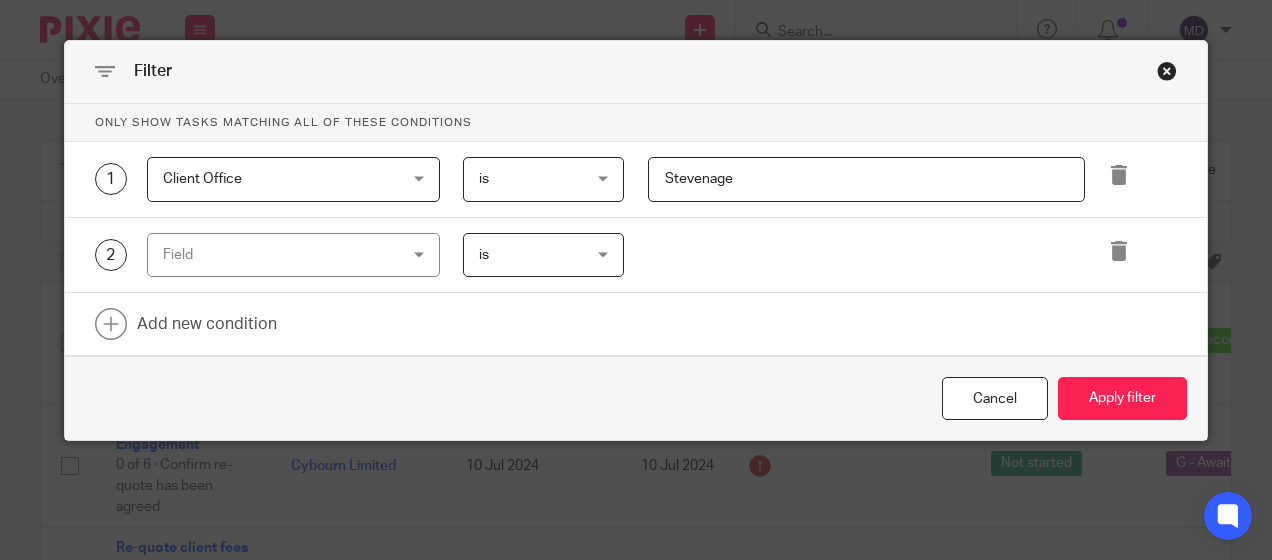 click on "Field" at bounding box center [273, 255] 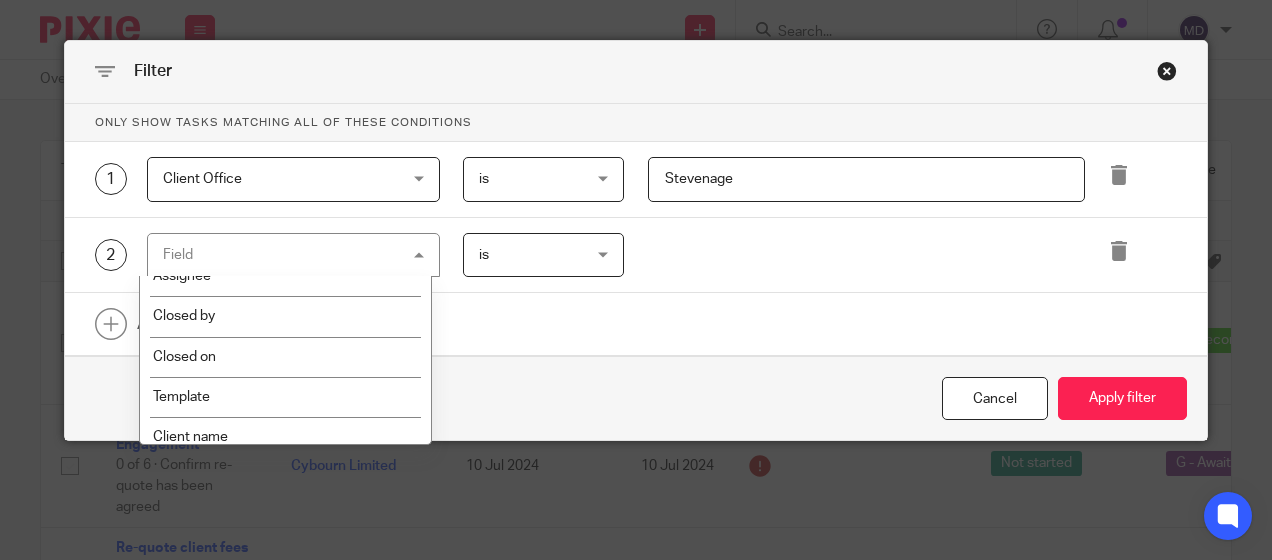 scroll, scrollTop: 280, scrollLeft: 0, axis: vertical 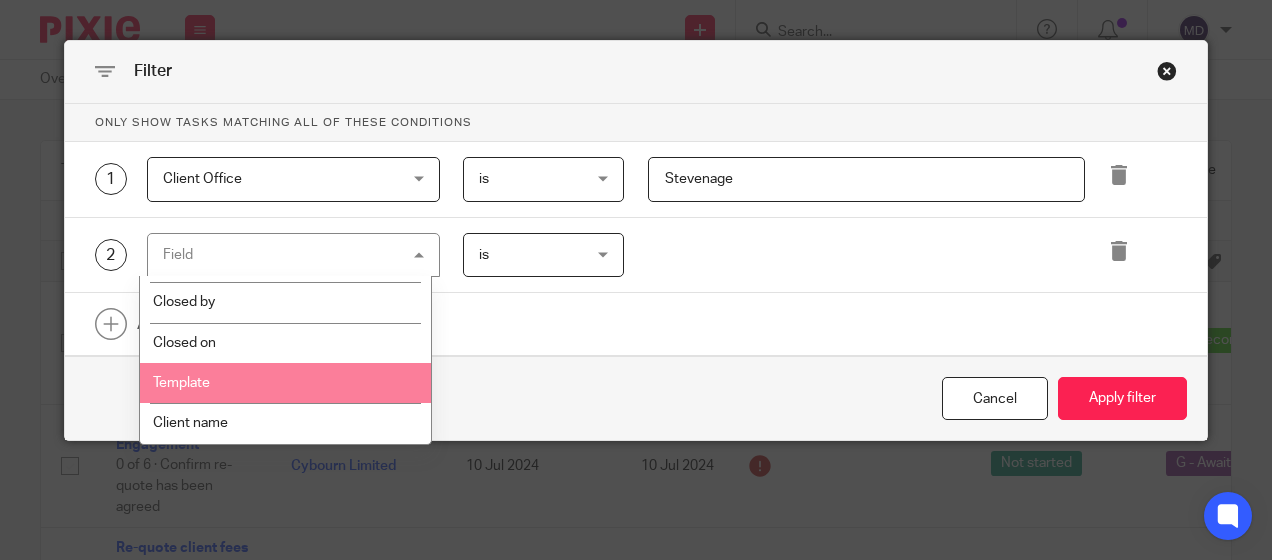click on "Template" at bounding box center [286, 383] 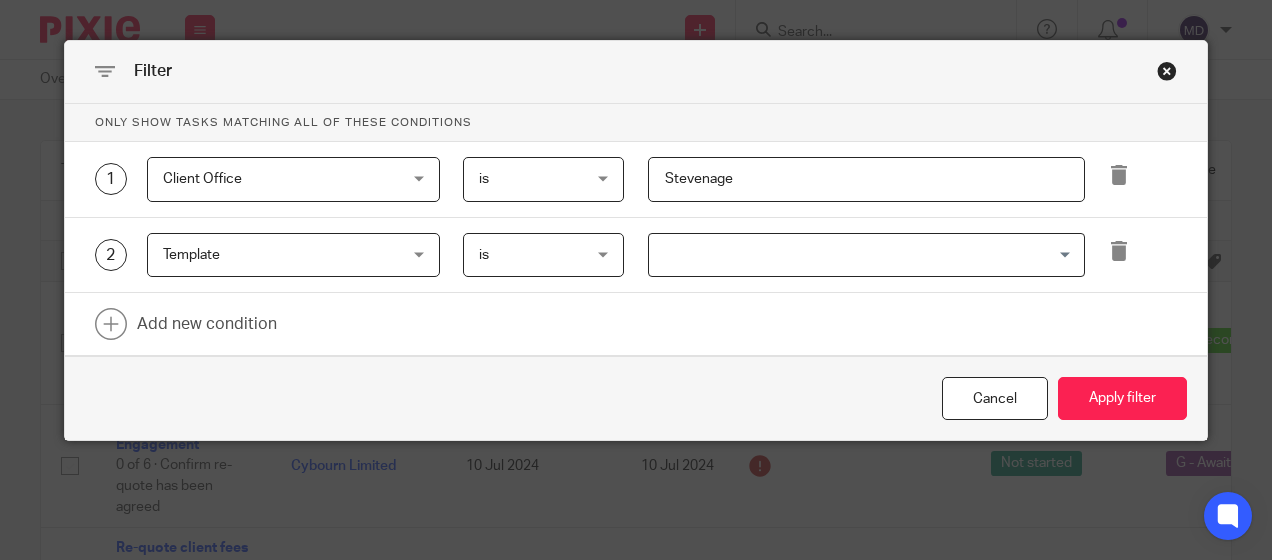 click at bounding box center (862, 255) 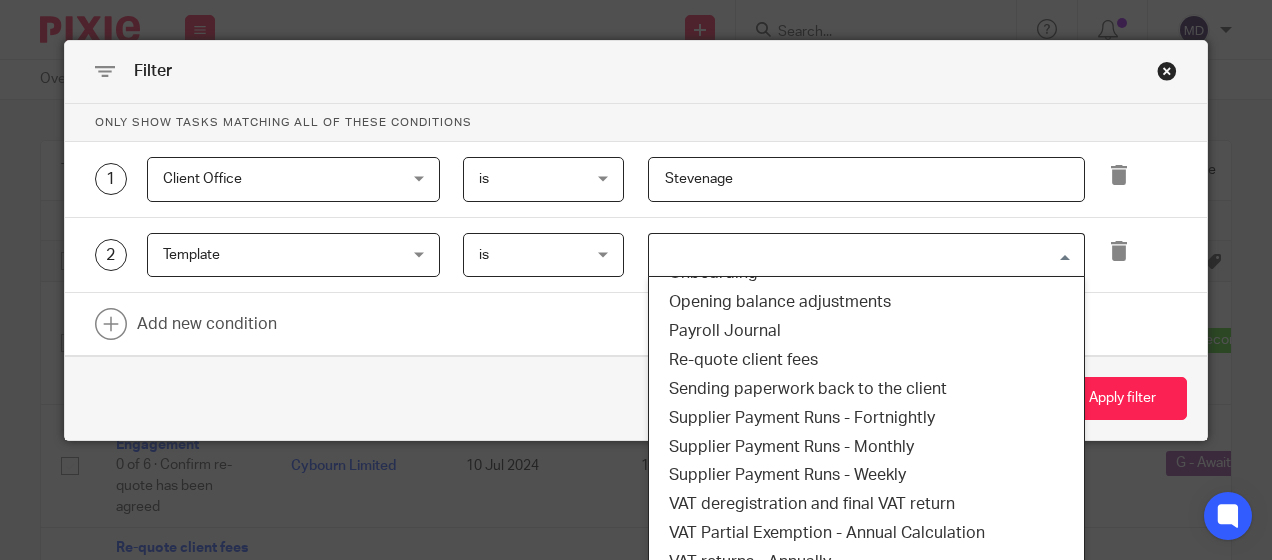 scroll, scrollTop: 792, scrollLeft: 0, axis: vertical 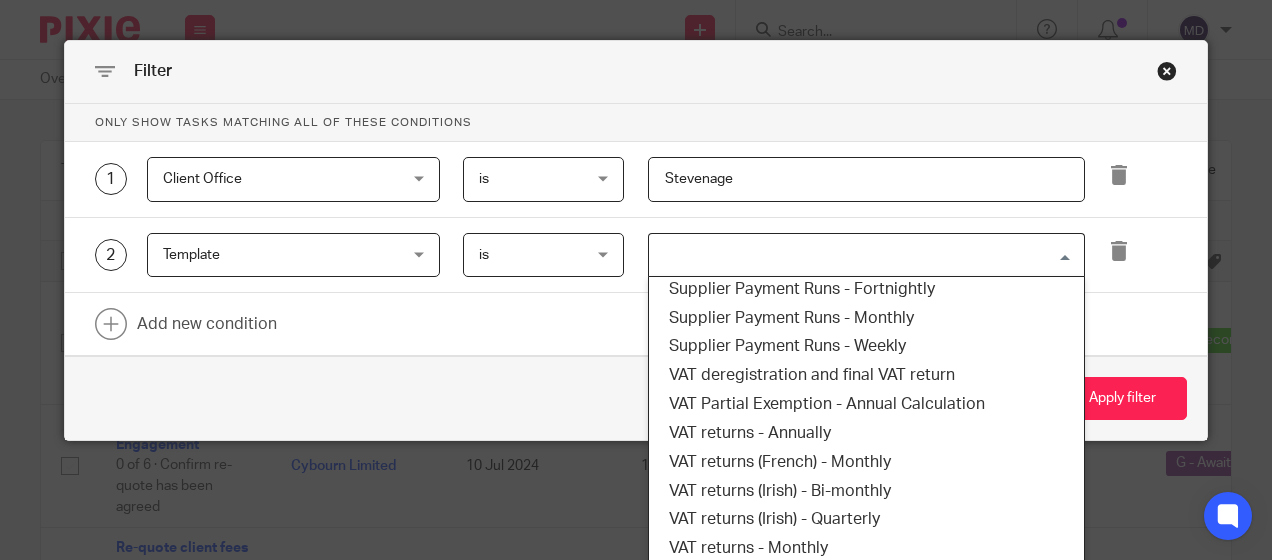 click on "VAT returns - Quarterly" at bounding box center (866, 577) 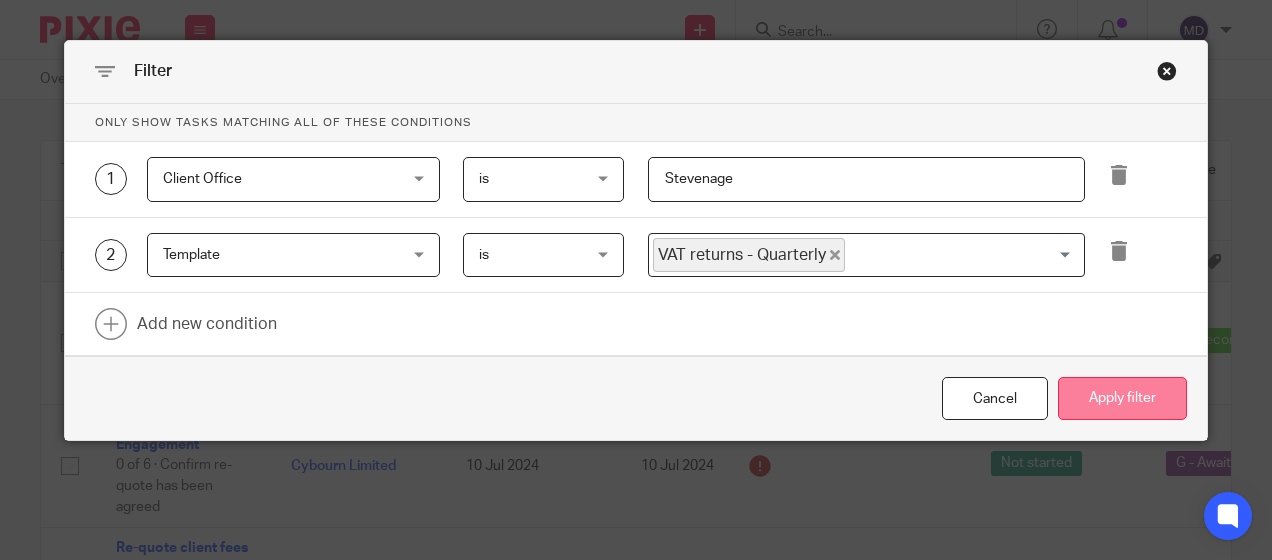 click on "Apply filter" at bounding box center (1122, 398) 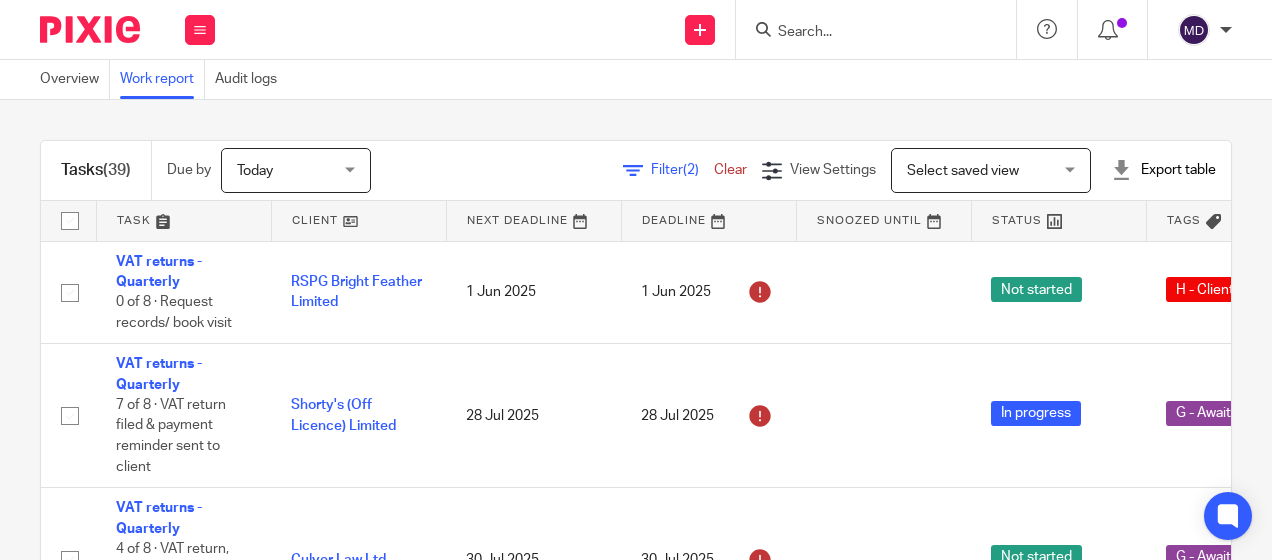 scroll, scrollTop: 0, scrollLeft: 0, axis: both 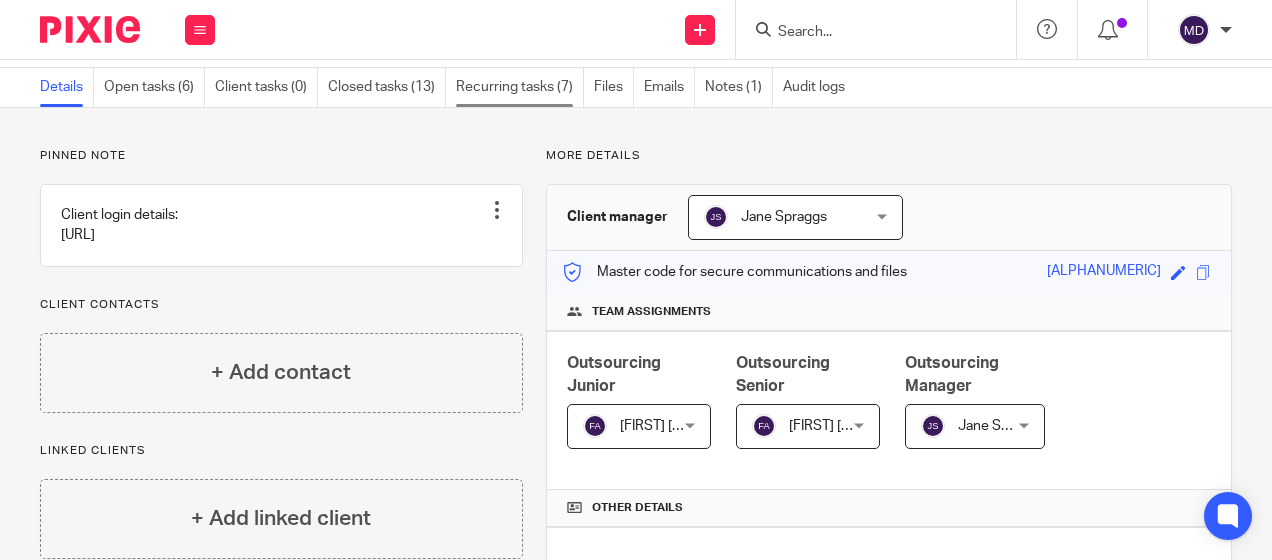 click on "Recurring tasks (7)" at bounding box center (520, 87) 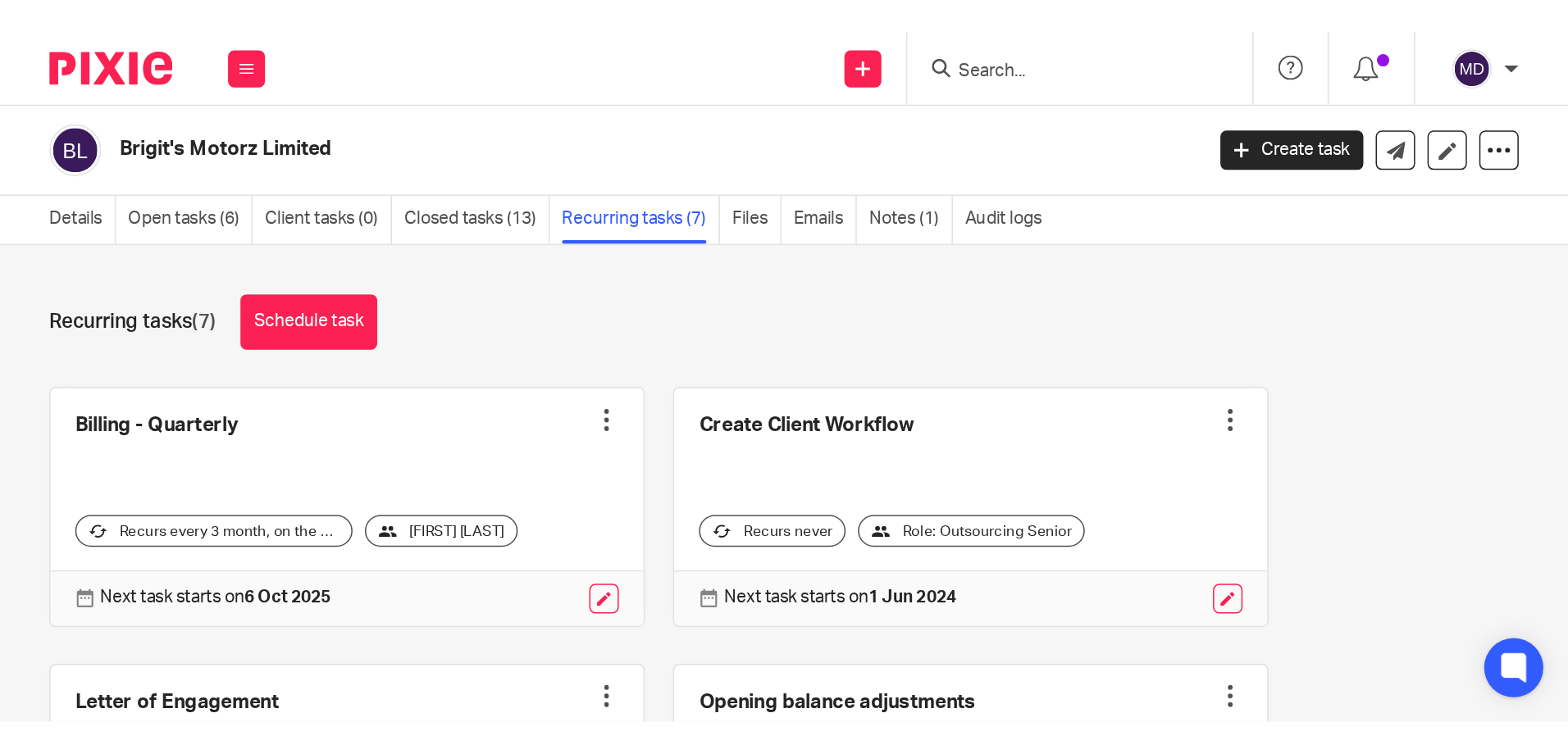 scroll, scrollTop: 0, scrollLeft: 0, axis: both 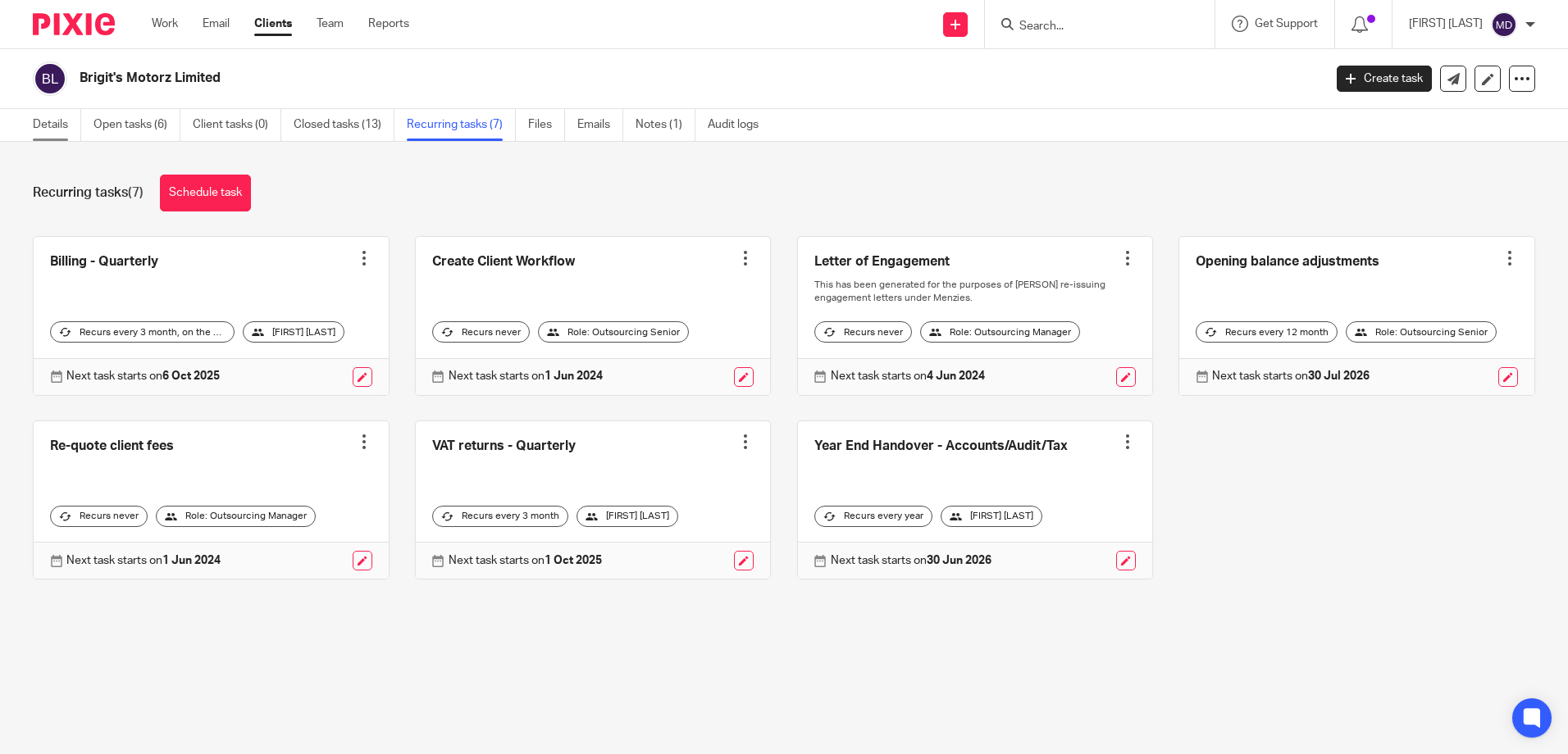 click on "Details" at bounding box center (57, 125) 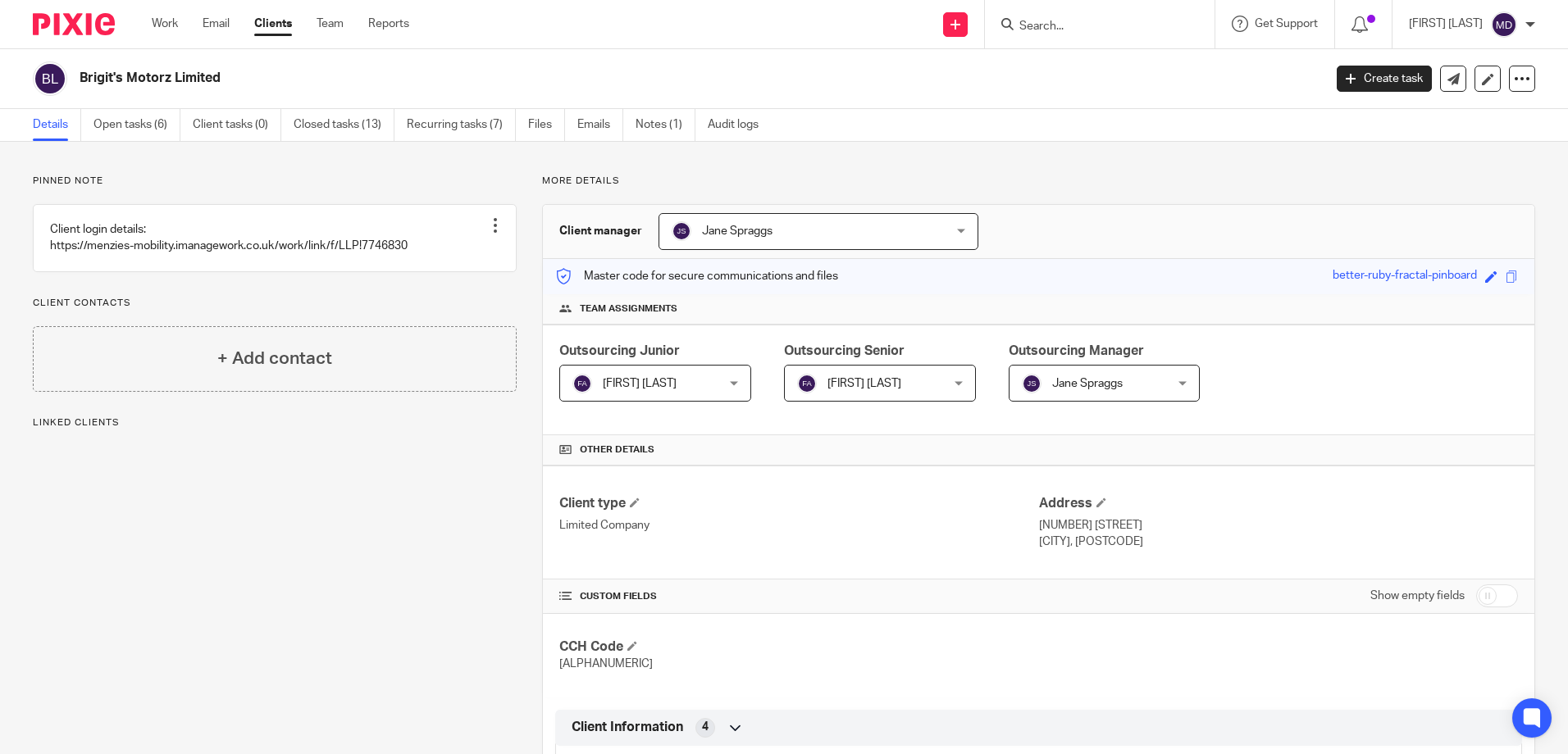scroll, scrollTop: 0, scrollLeft: 0, axis: both 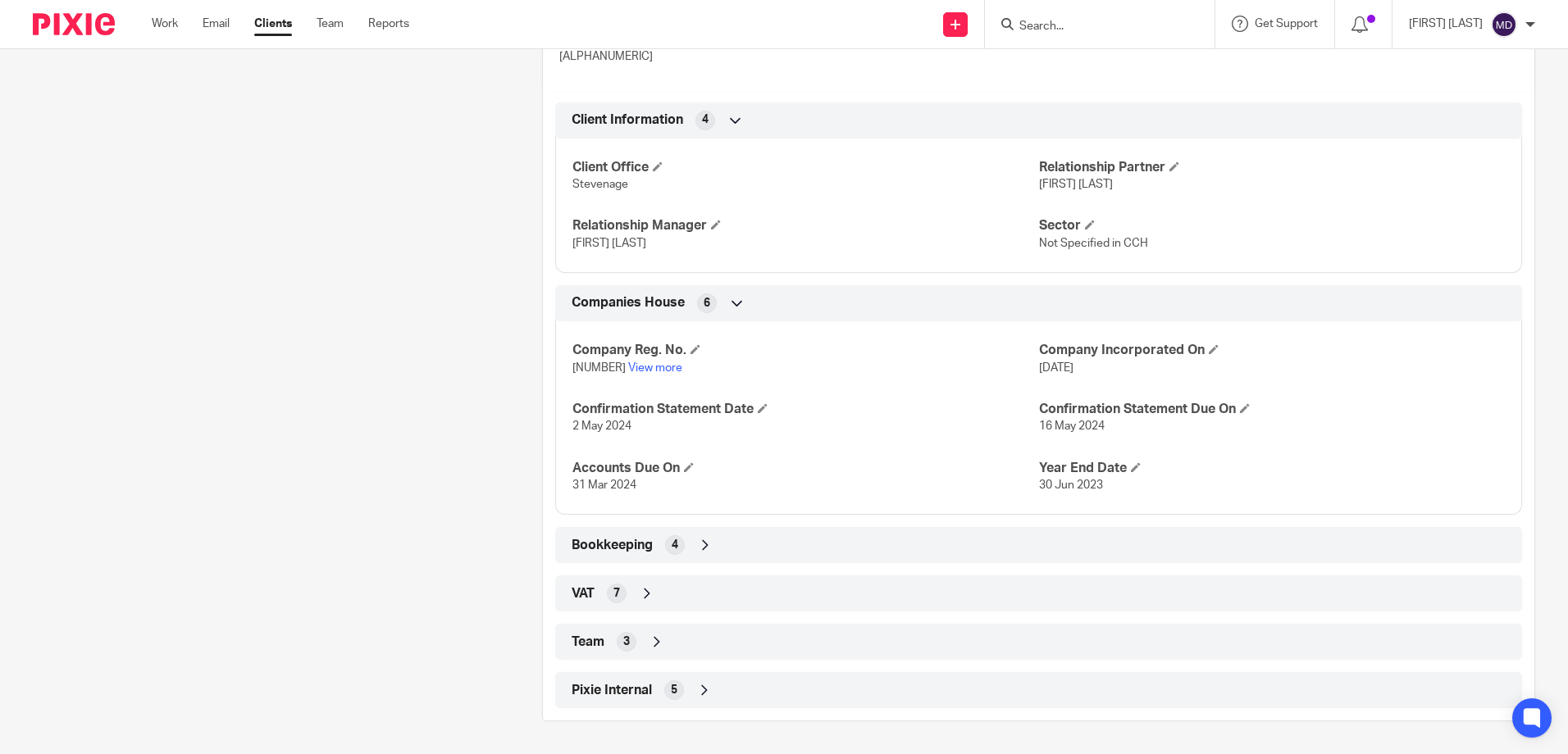 click at bounding box center [657, 642] 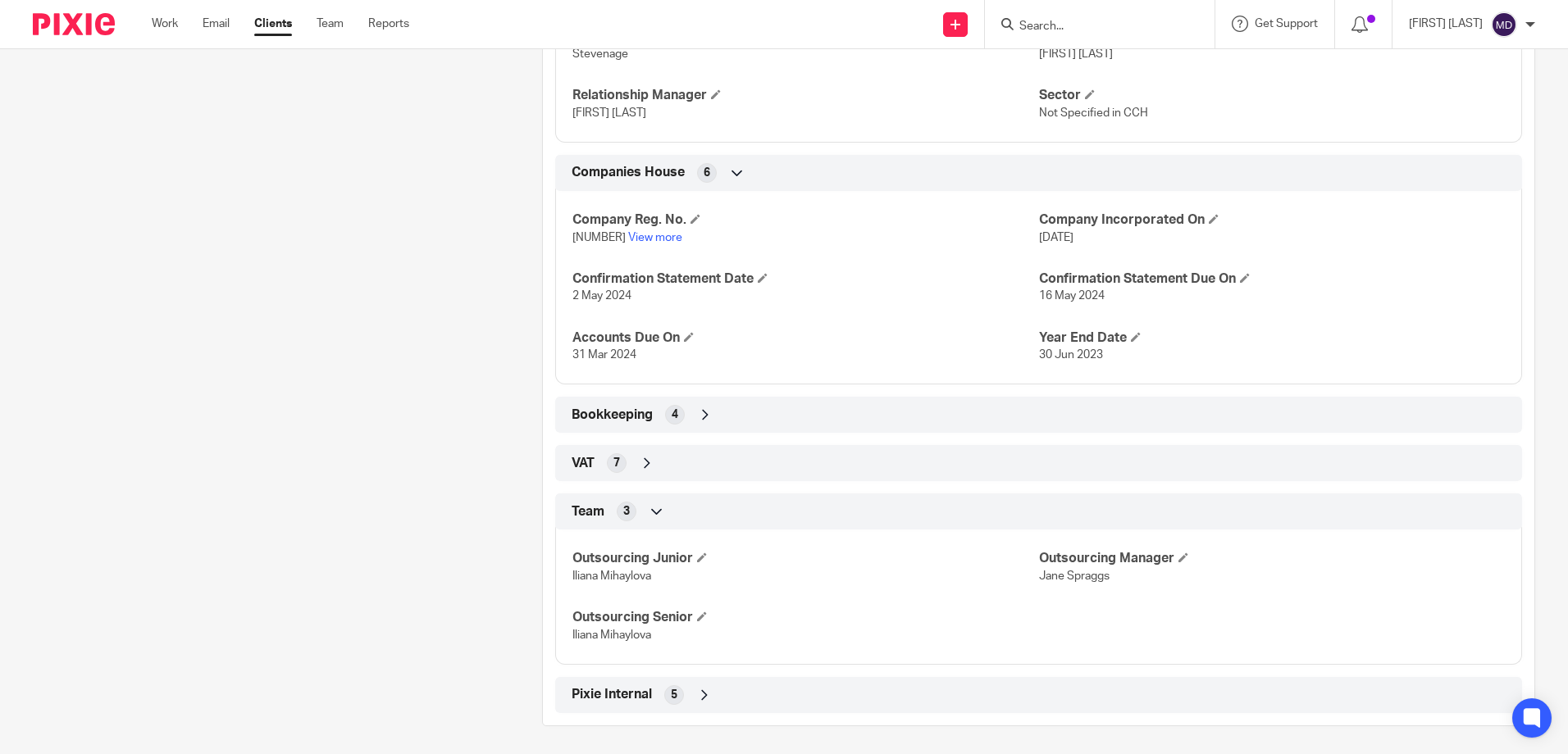 scroll, scrollTop: 743, scrollLeft: 0, axis: vertical 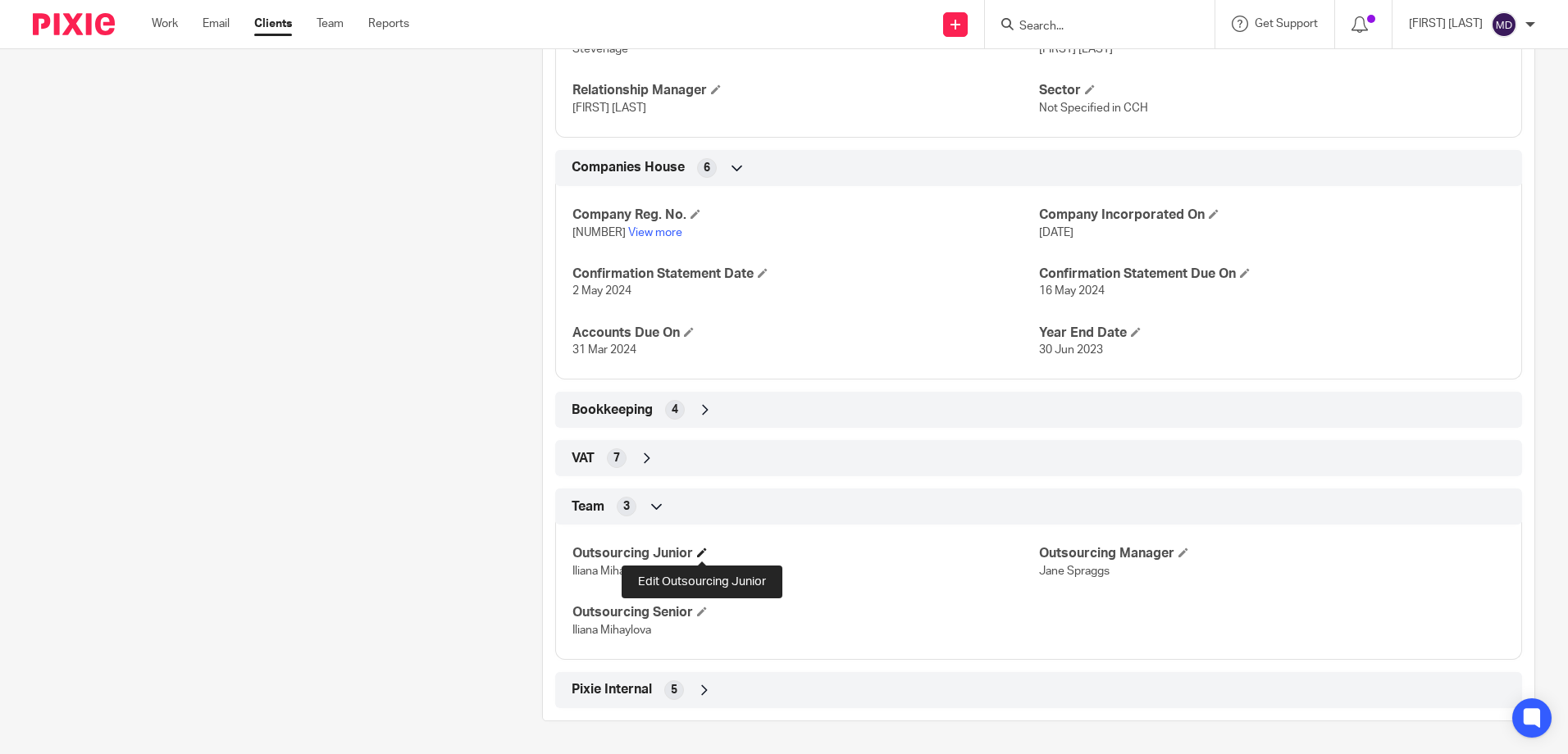 click at bounding box center [702, 552] 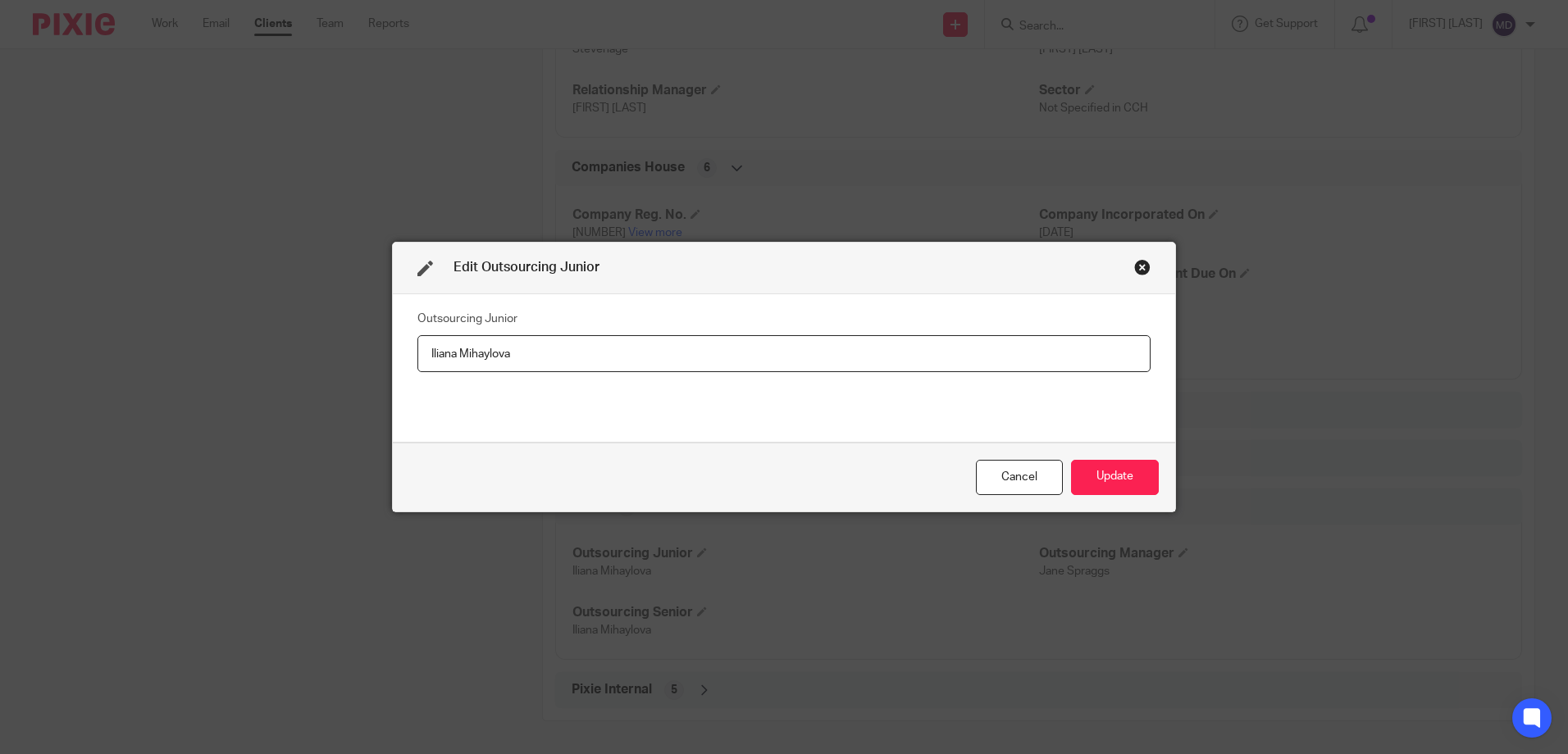 drag, startPoint x: 554, startPoint y: 351, endPoint x: 261, endPoint y: 309, distance: 295.99493 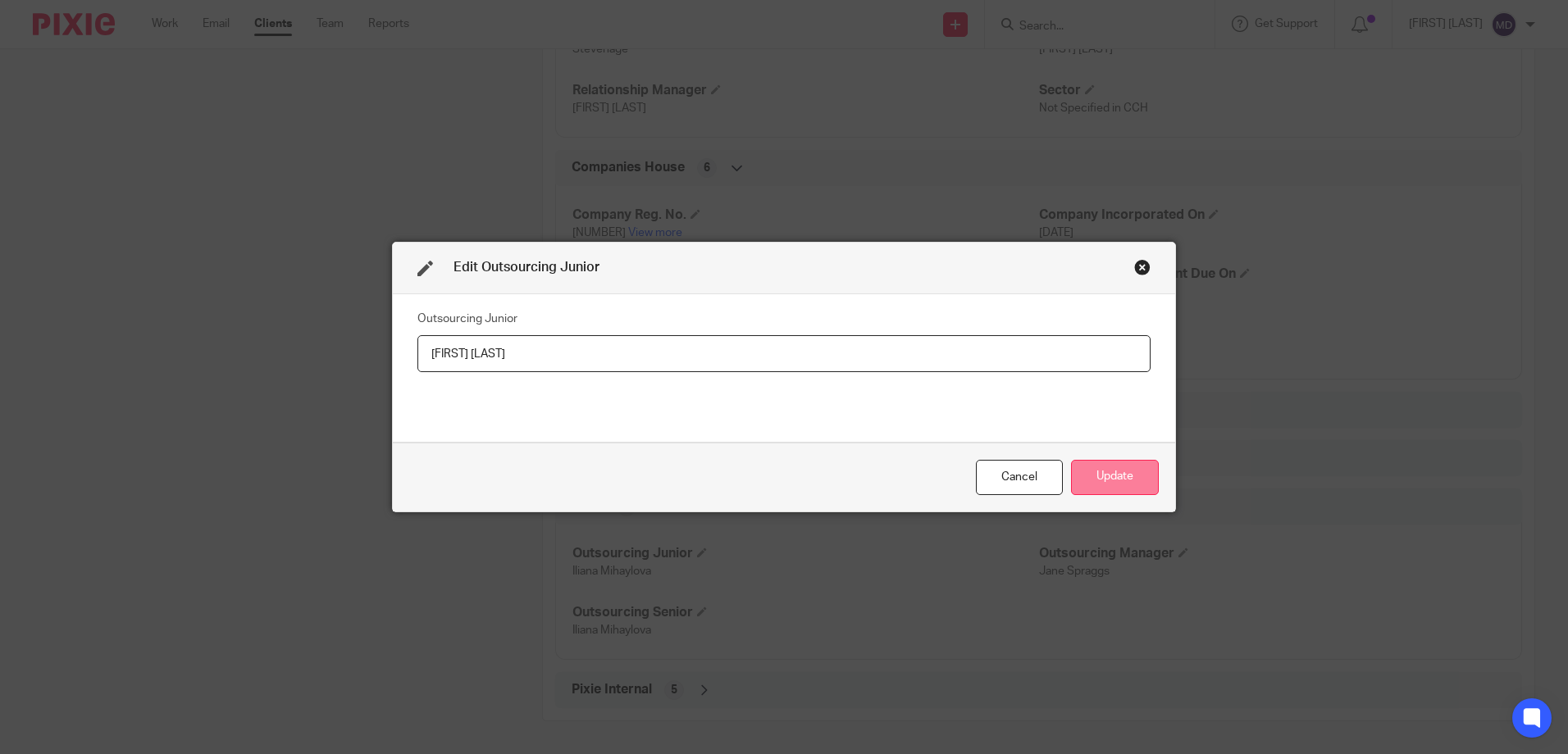 type on "[FIRST] [LAST]" 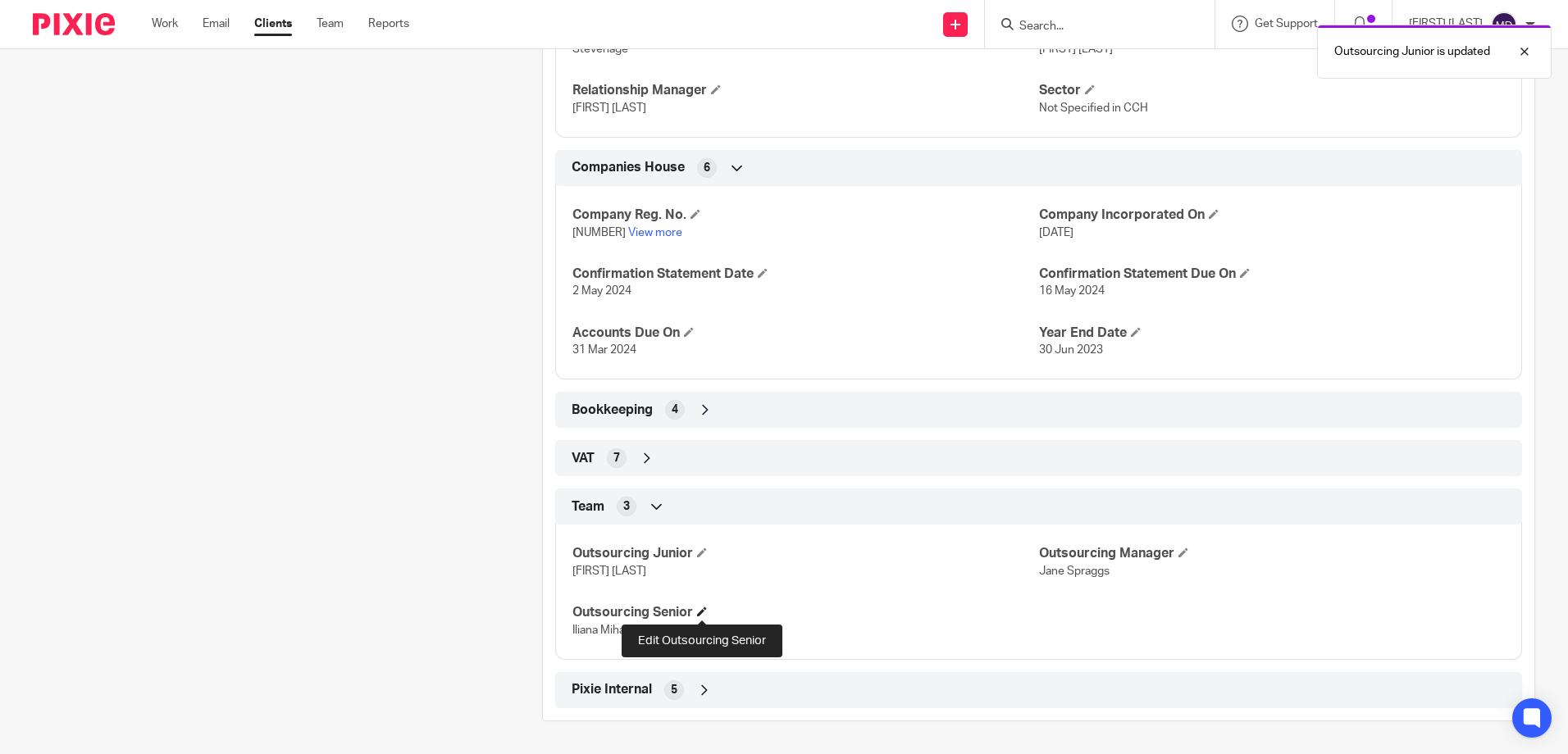 click at bounding box center (702, 611) 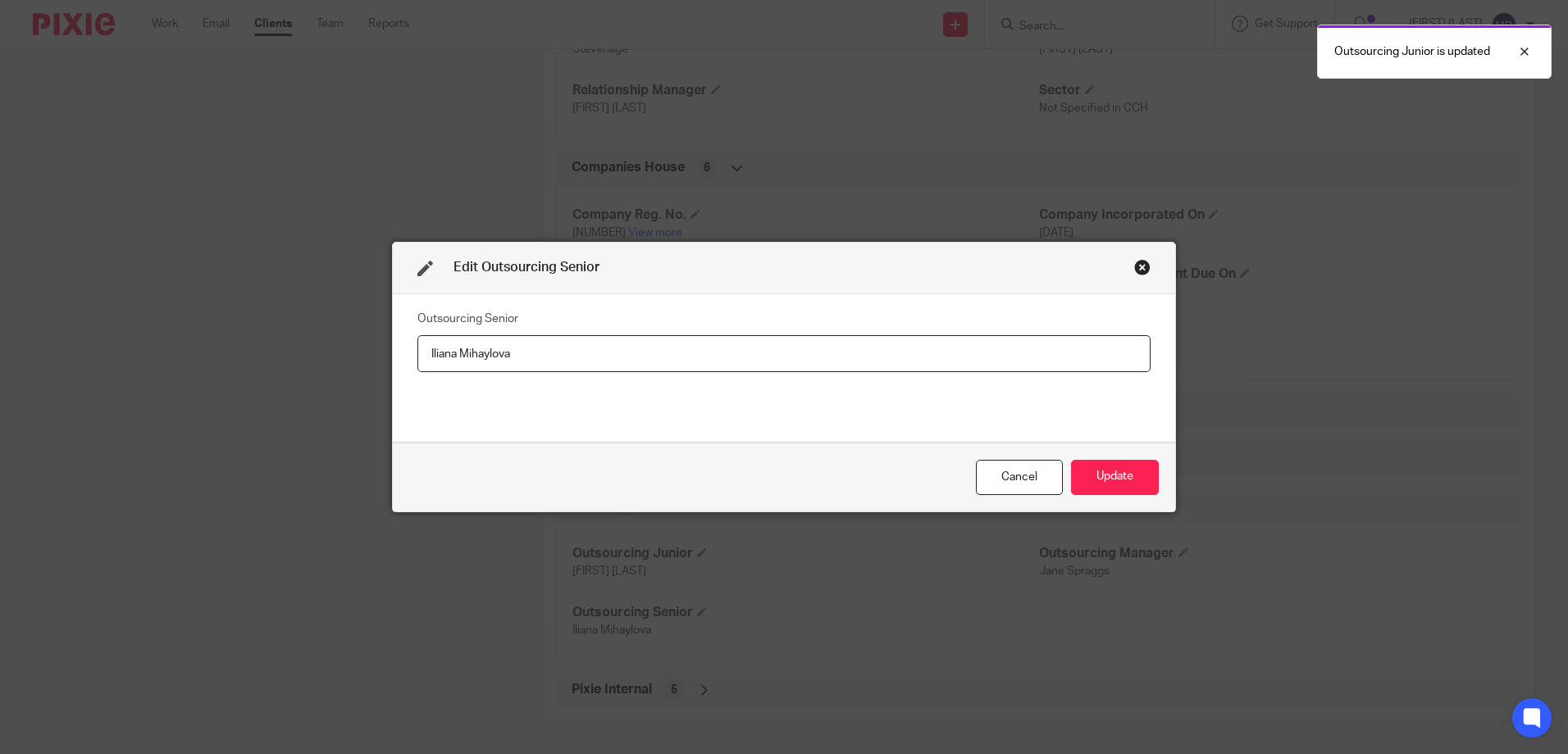 drag, startPoint x: 531, startPoint y: 357, endPoint x: 220, endPoint y: 343, distance: 311.31495 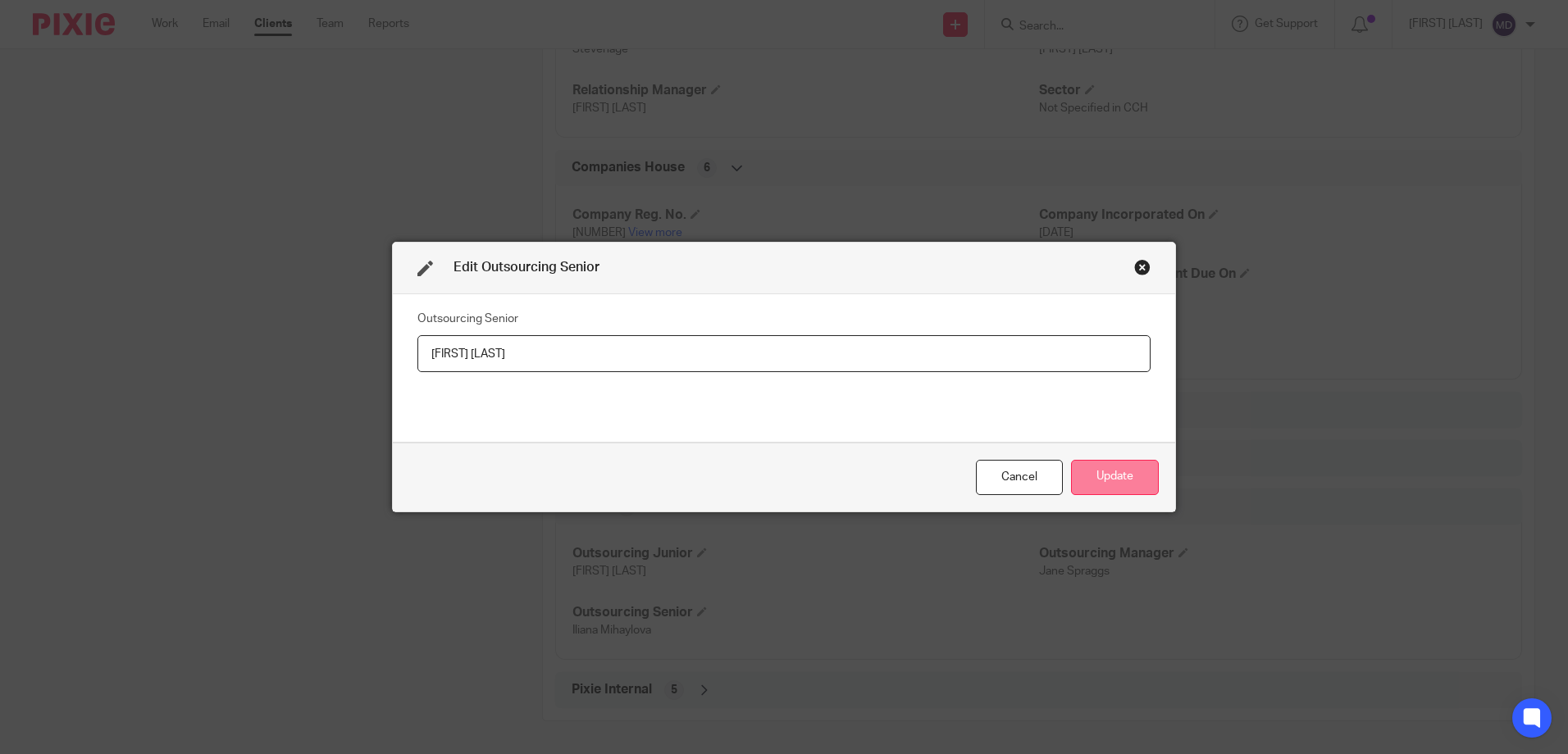type on "[FIRST] [LAST]" 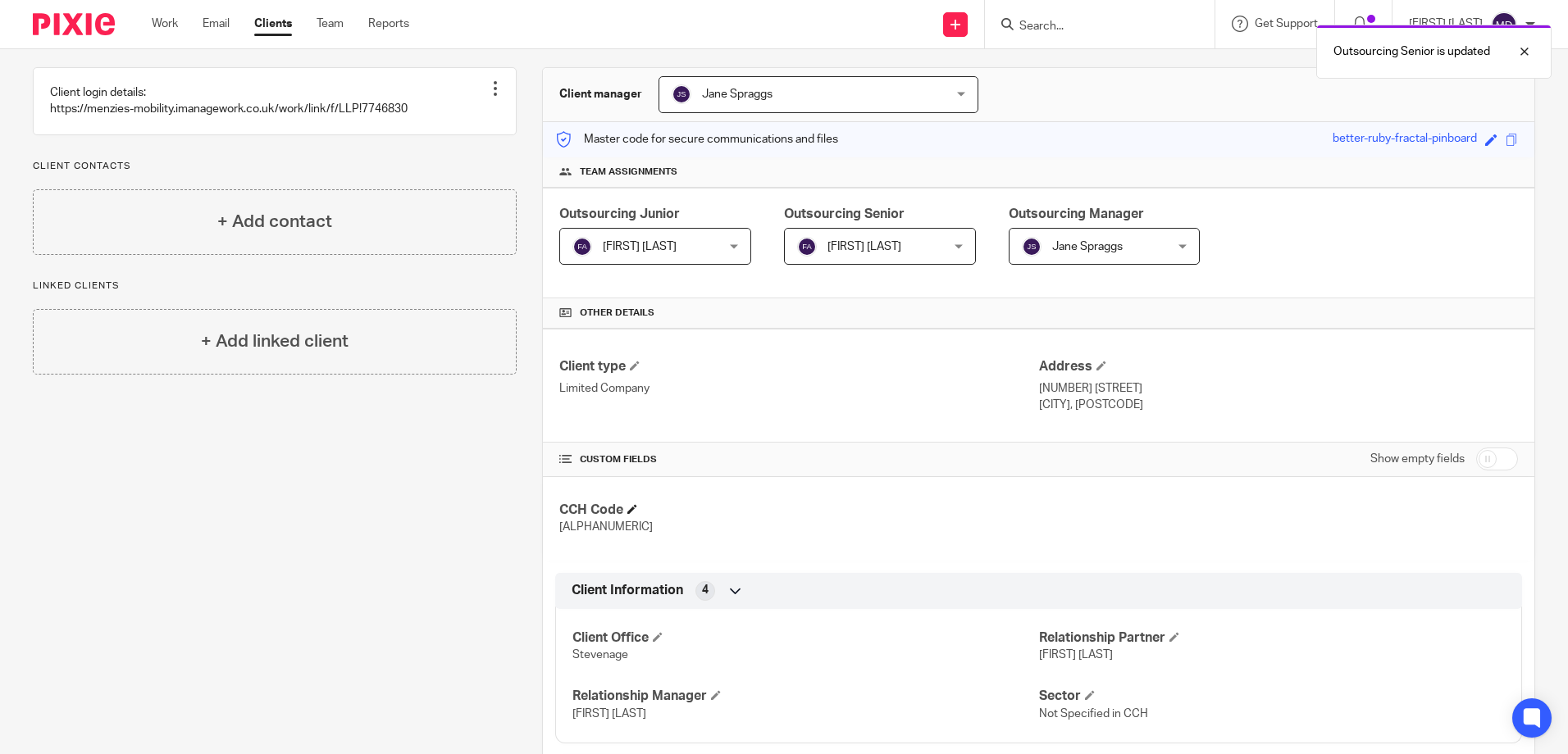 scroll, scrollTop: 0, scrollLeft: 0, axis: both 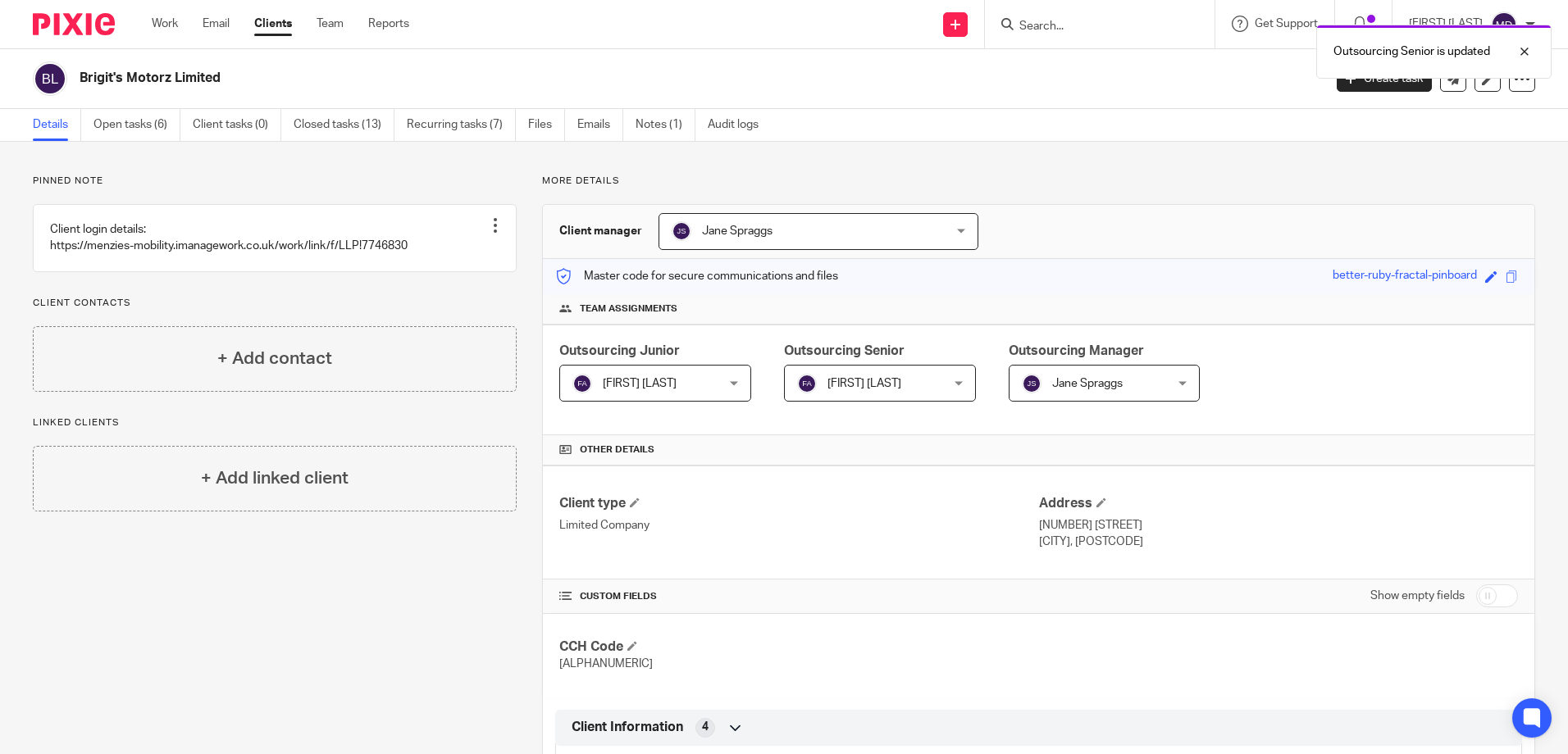 drag, startPoint x: 479, startPoint y: 134, endPoint x: 709, endPoint y: 247, distance: 256.25963 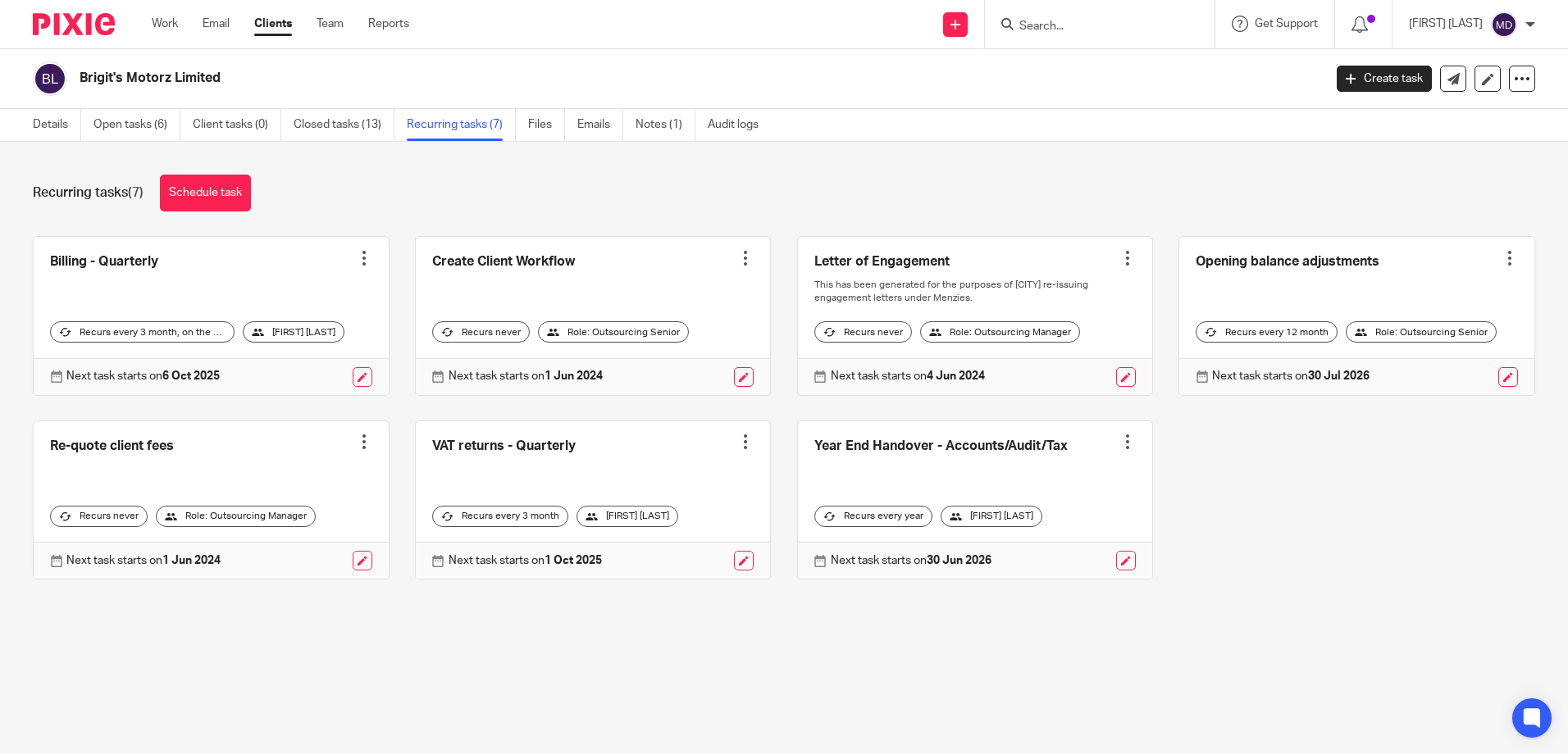 scroll, scrollTop: 0, scrollLeft: 0, axis: both 